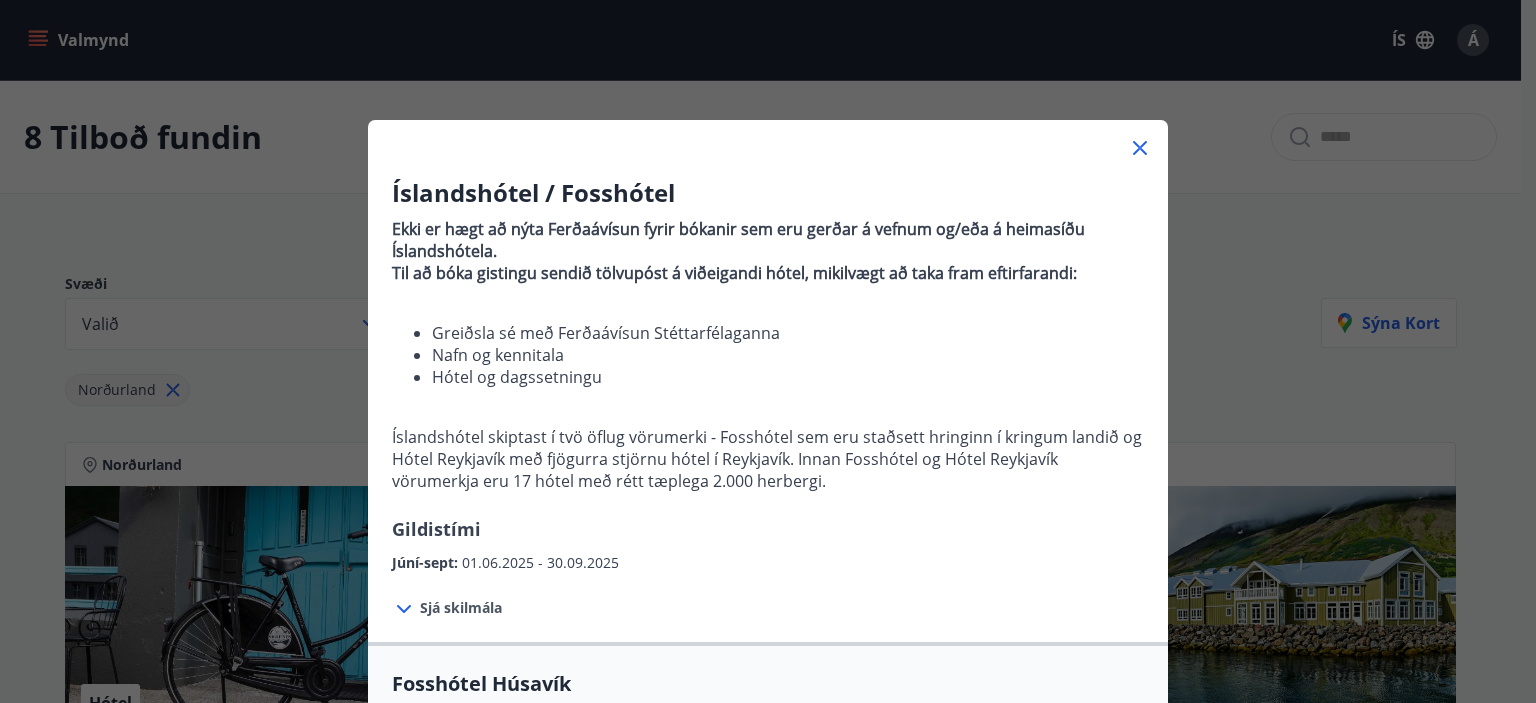 scroll, scrollTop: 1157, scrollLeft: 0, axis: vertical 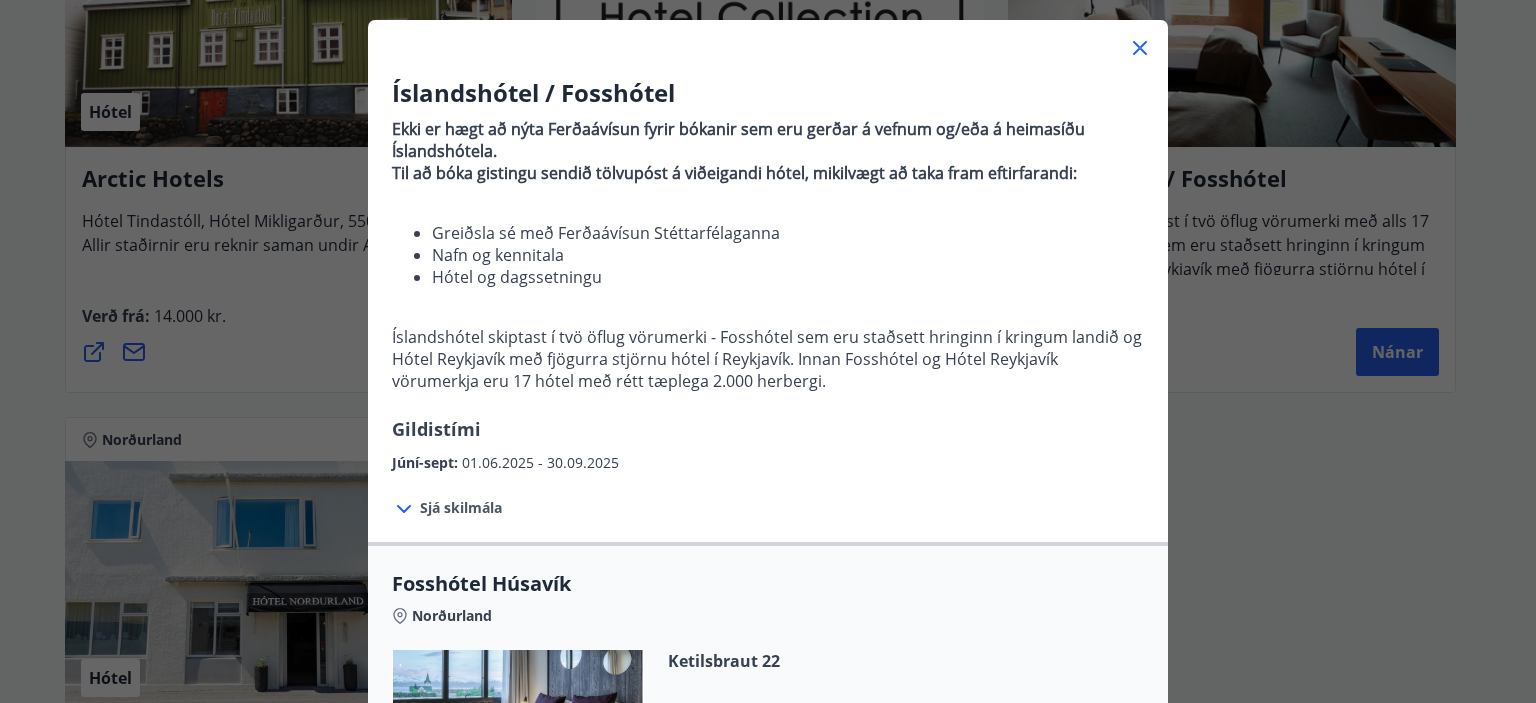 click 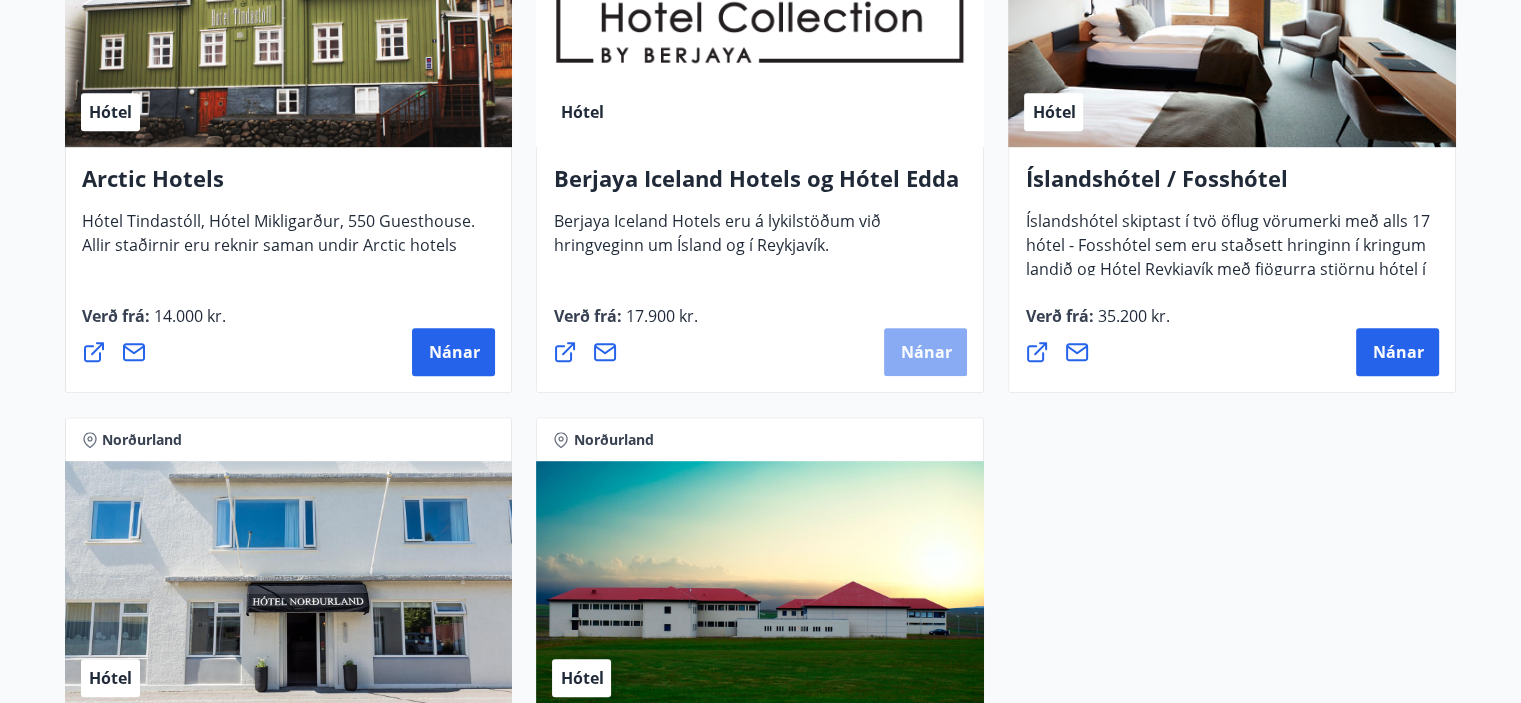 click on "Nánar" at bounding box center (925, 352) 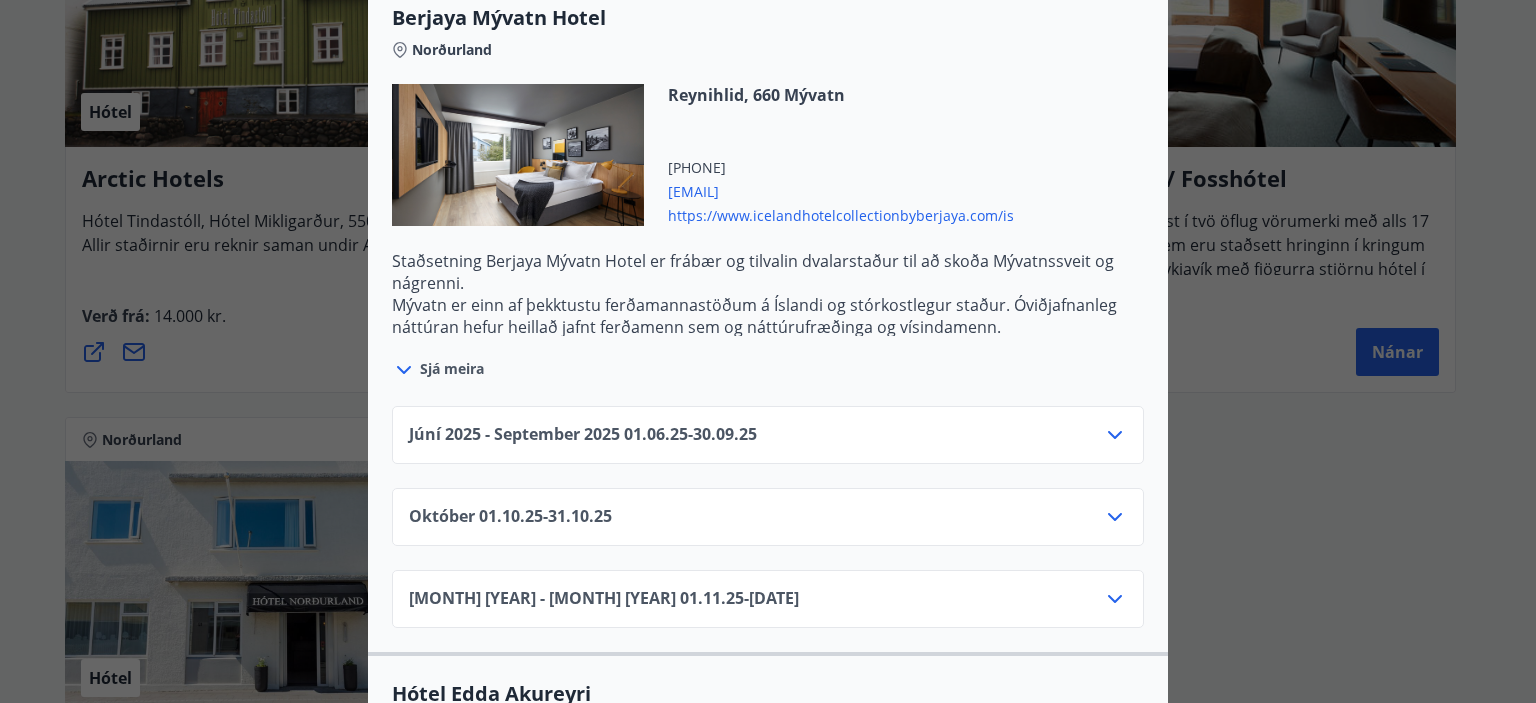 scroll, scrollTop: 1200, scrollLeft: 0, axis: vertical 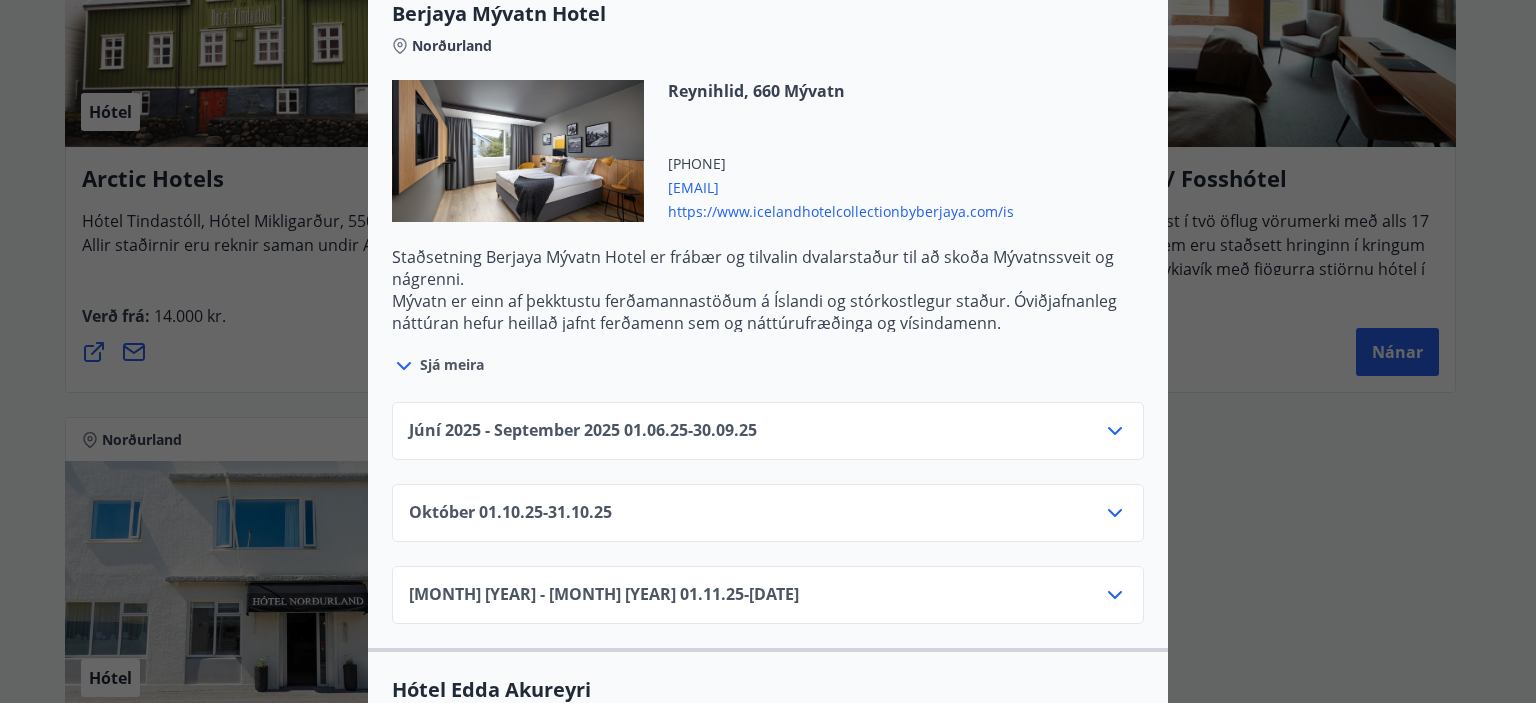 click 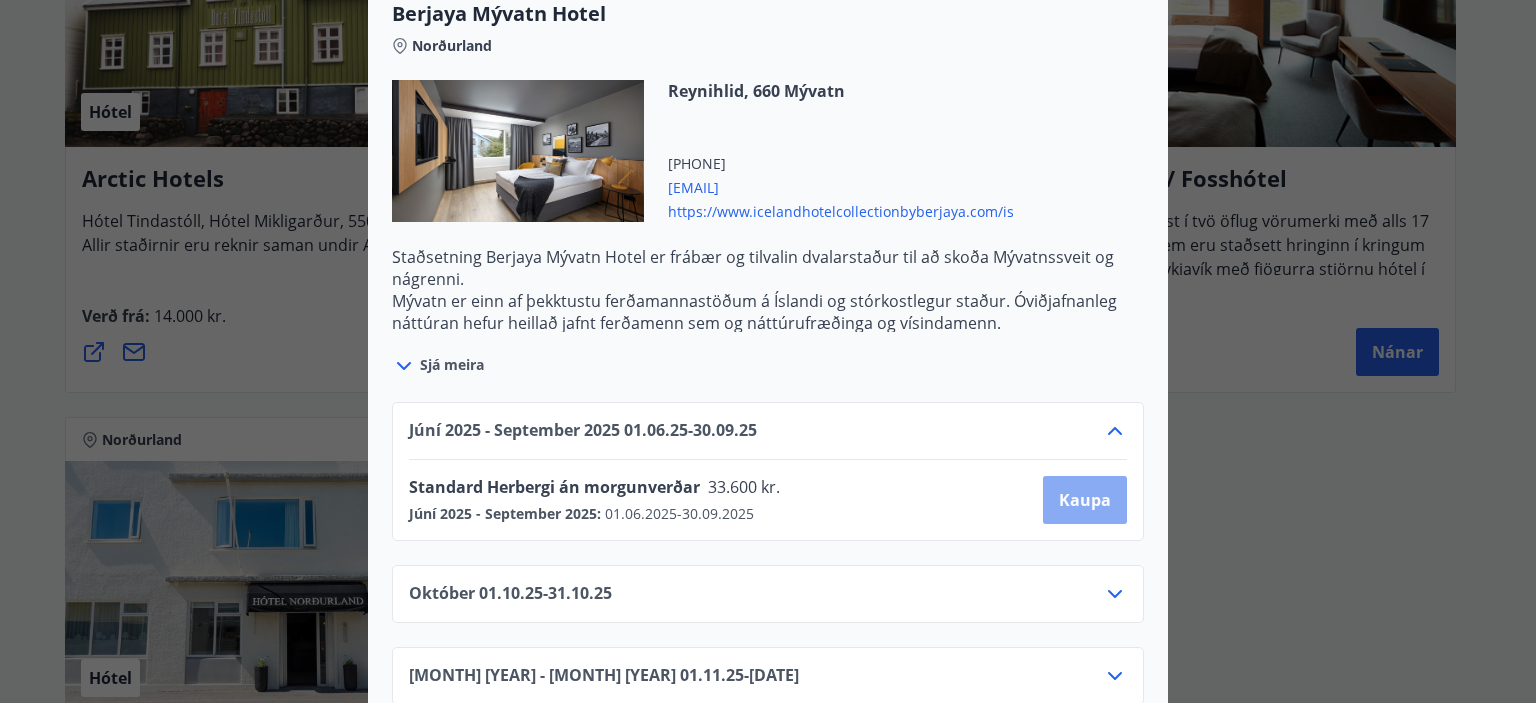 click on "Kaupa" at bounding box center [1085, 500] 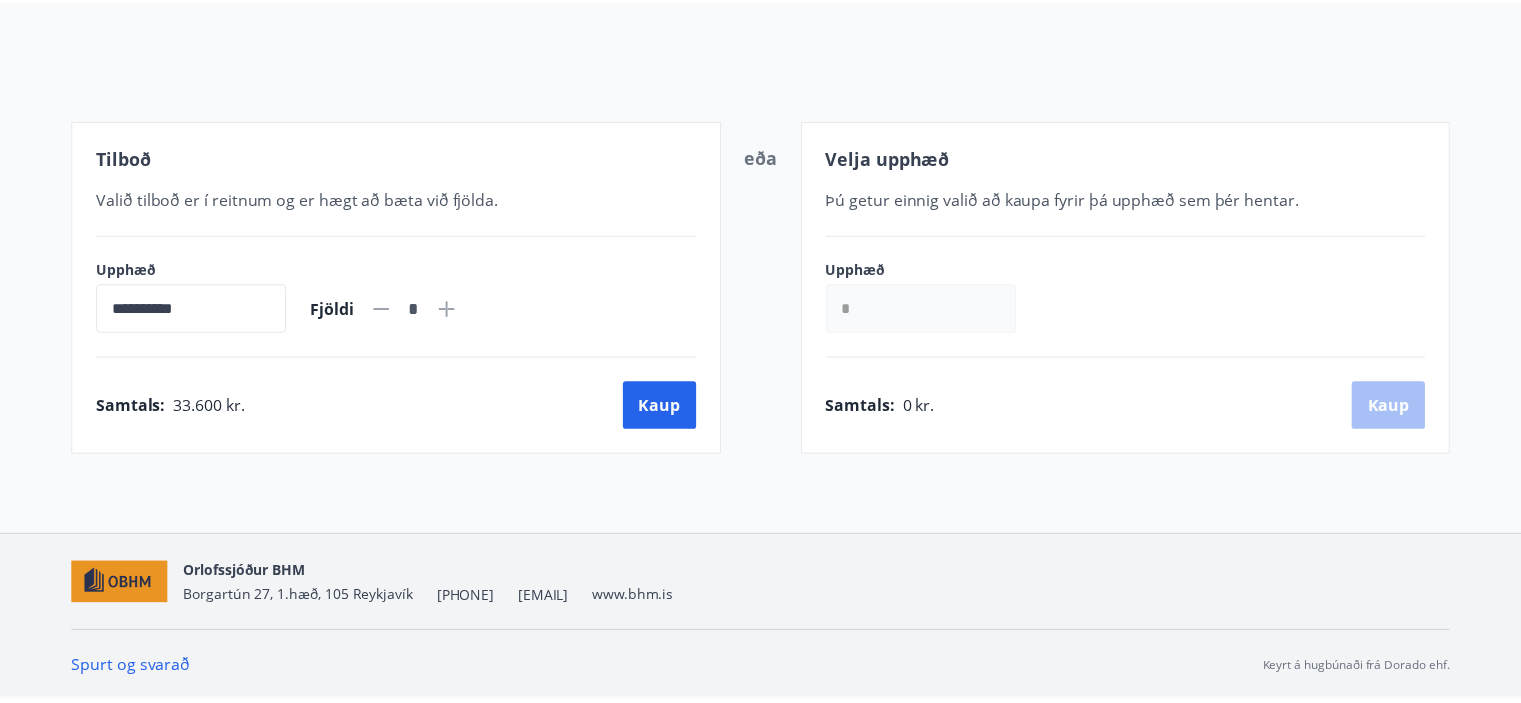scroll, scrollTop: 196, scrollLeft: 0, axis: vertical 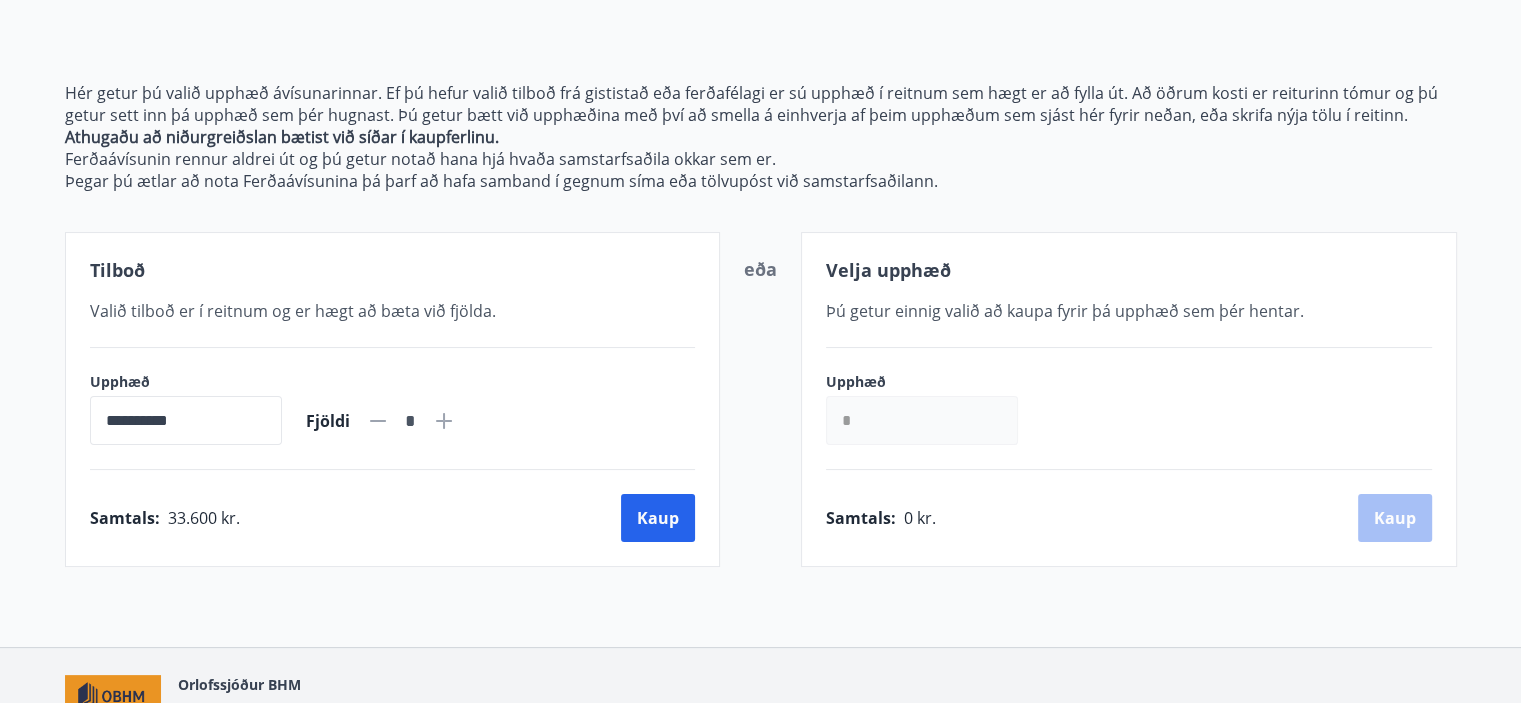 click 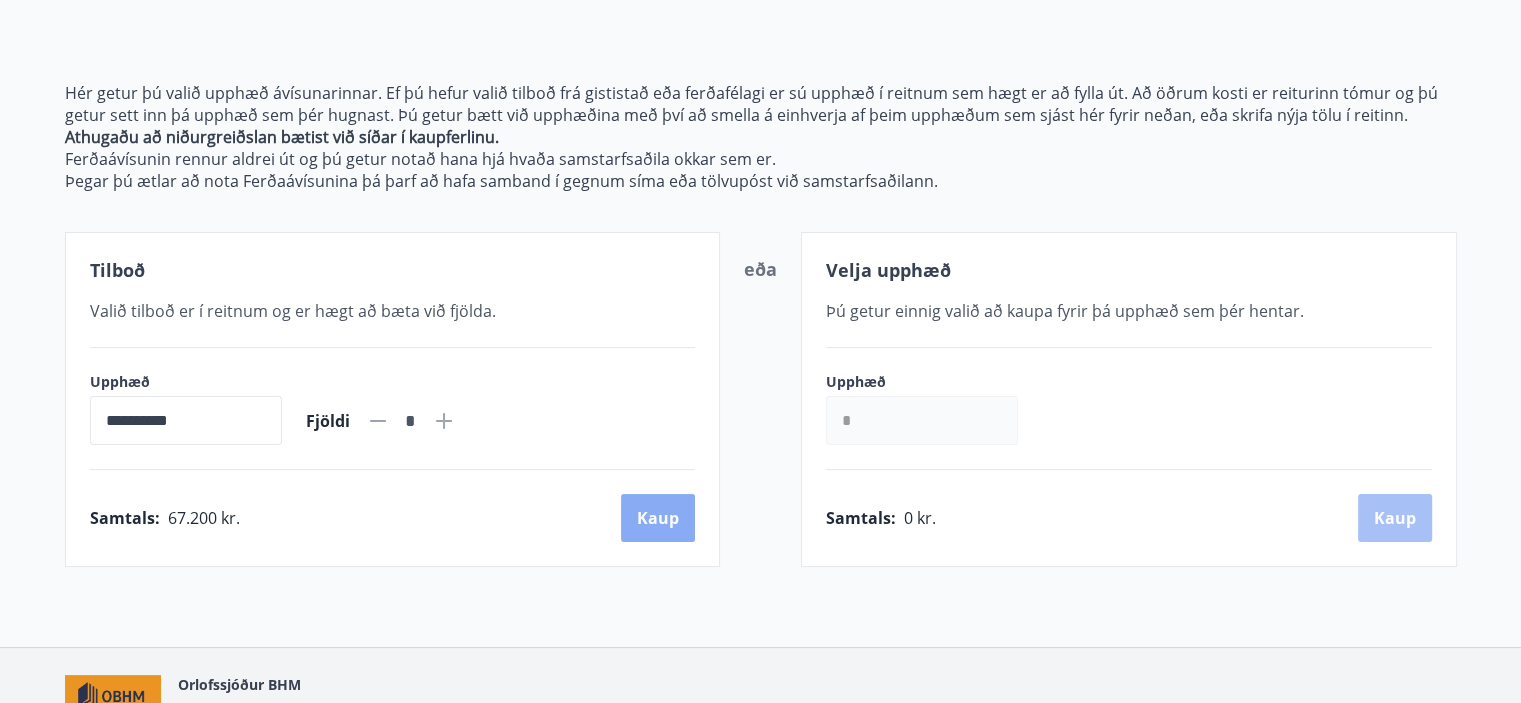 click on "Kaup" at bounding box center [658, 518] 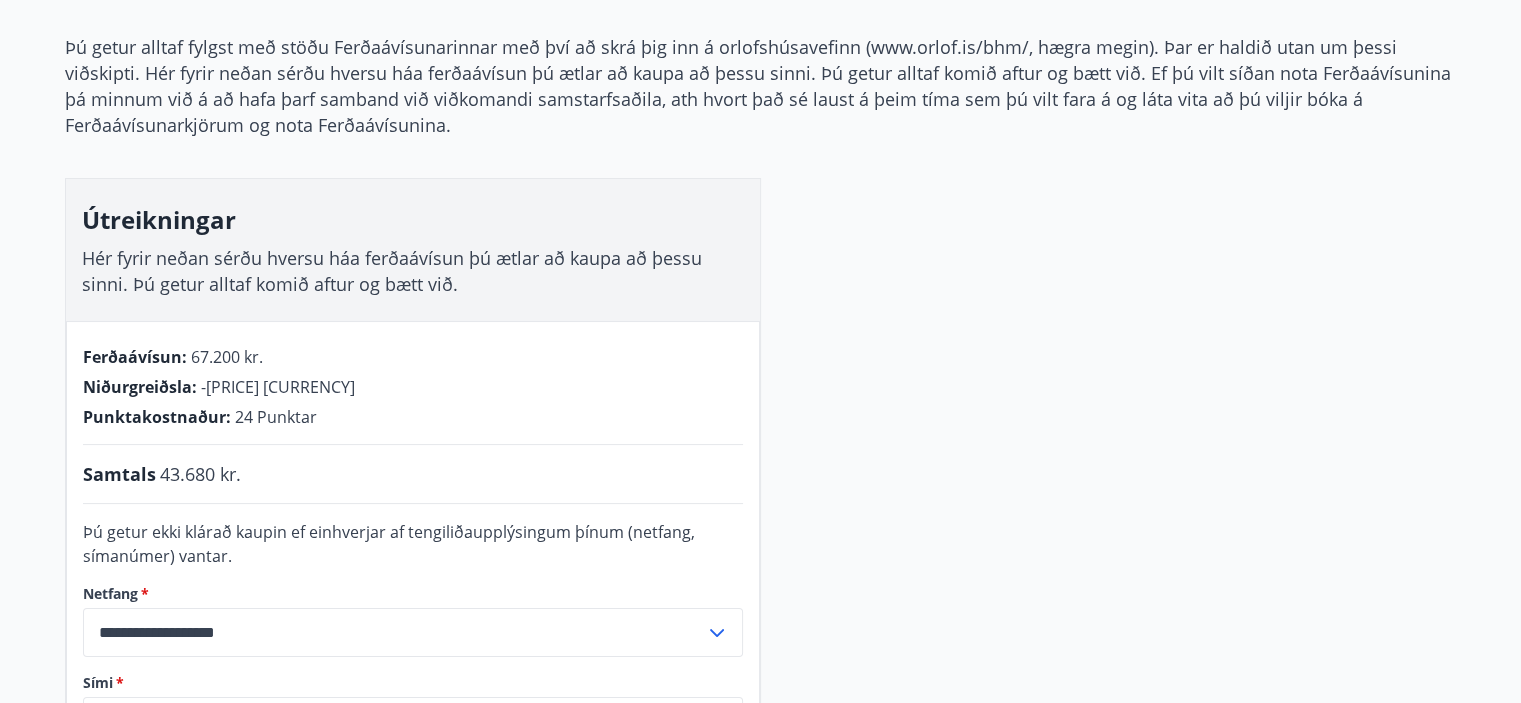 scroll, scrollTop: 0, scrollLeft: 0, axis: both 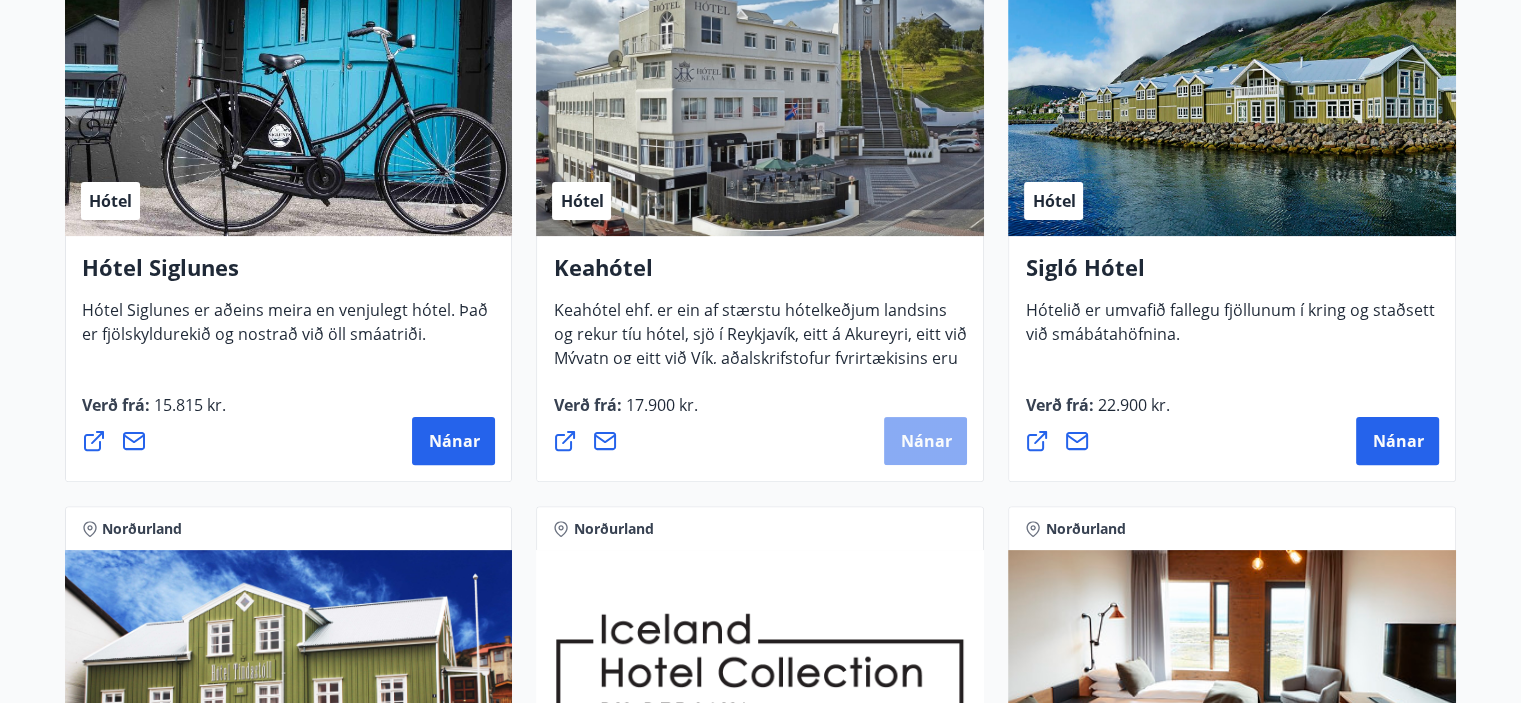 click on "Nánar" at bounding box center (925, 441) 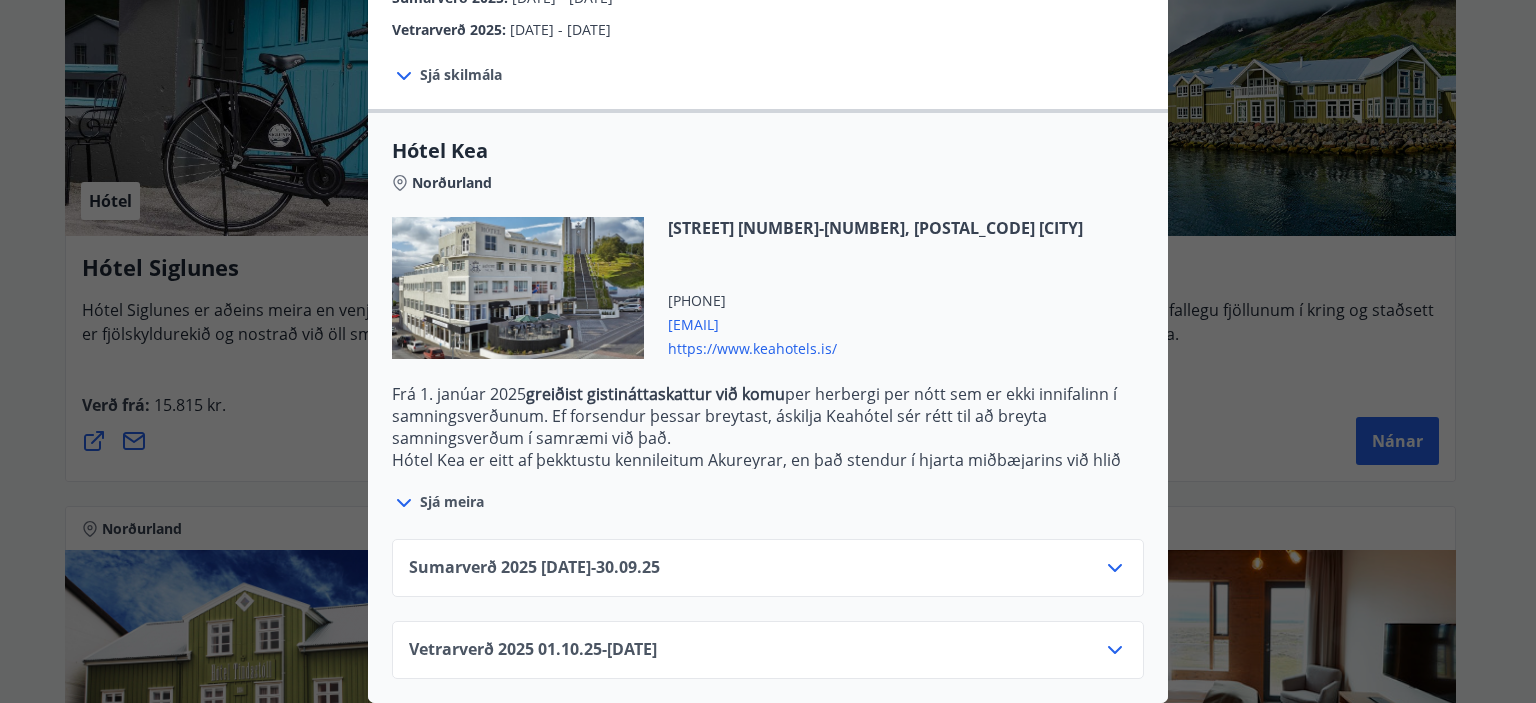 scroll, scrollTop: 414, scrollLeft: 0, axis: vertical 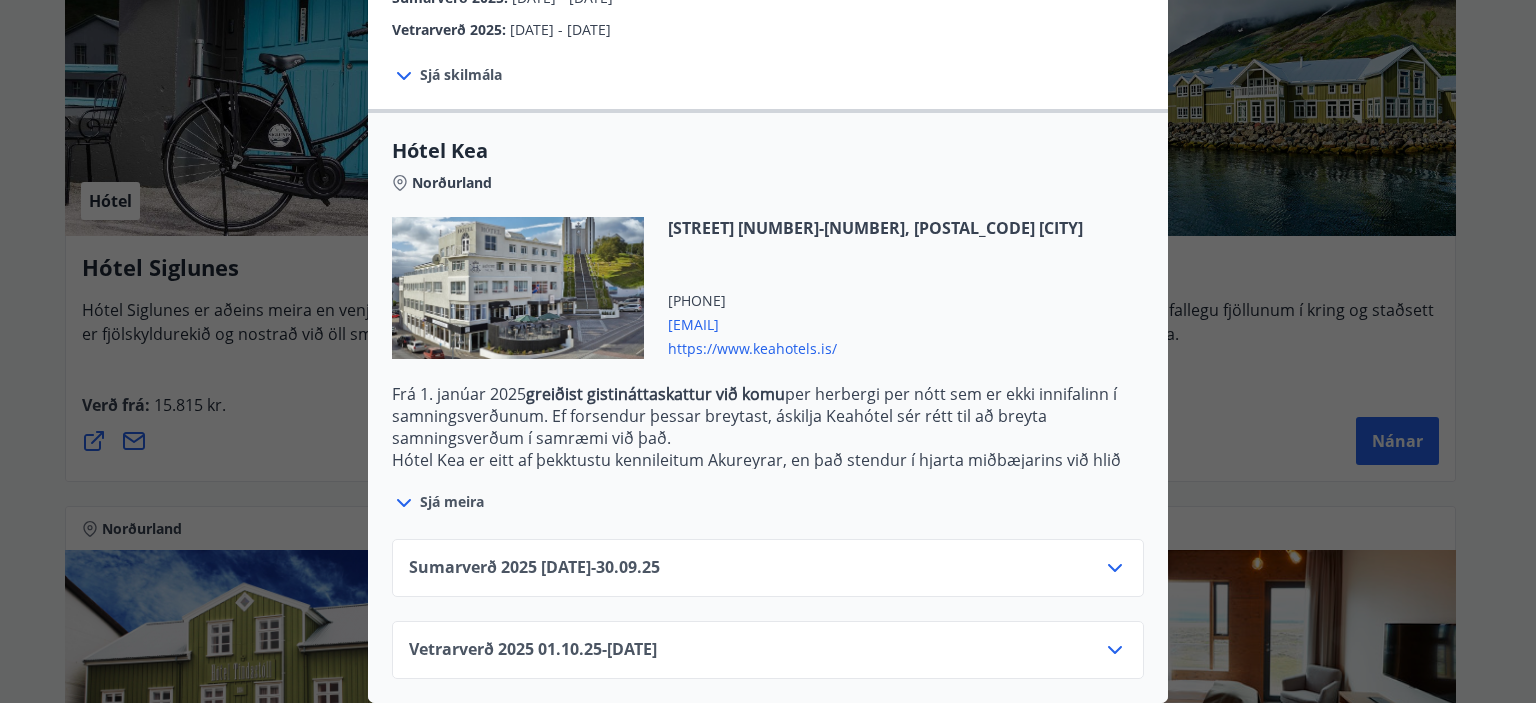 click on "Sumarverð [YEAR]   [DATE]  -  [DATE]" at bounding box center [534, 568] 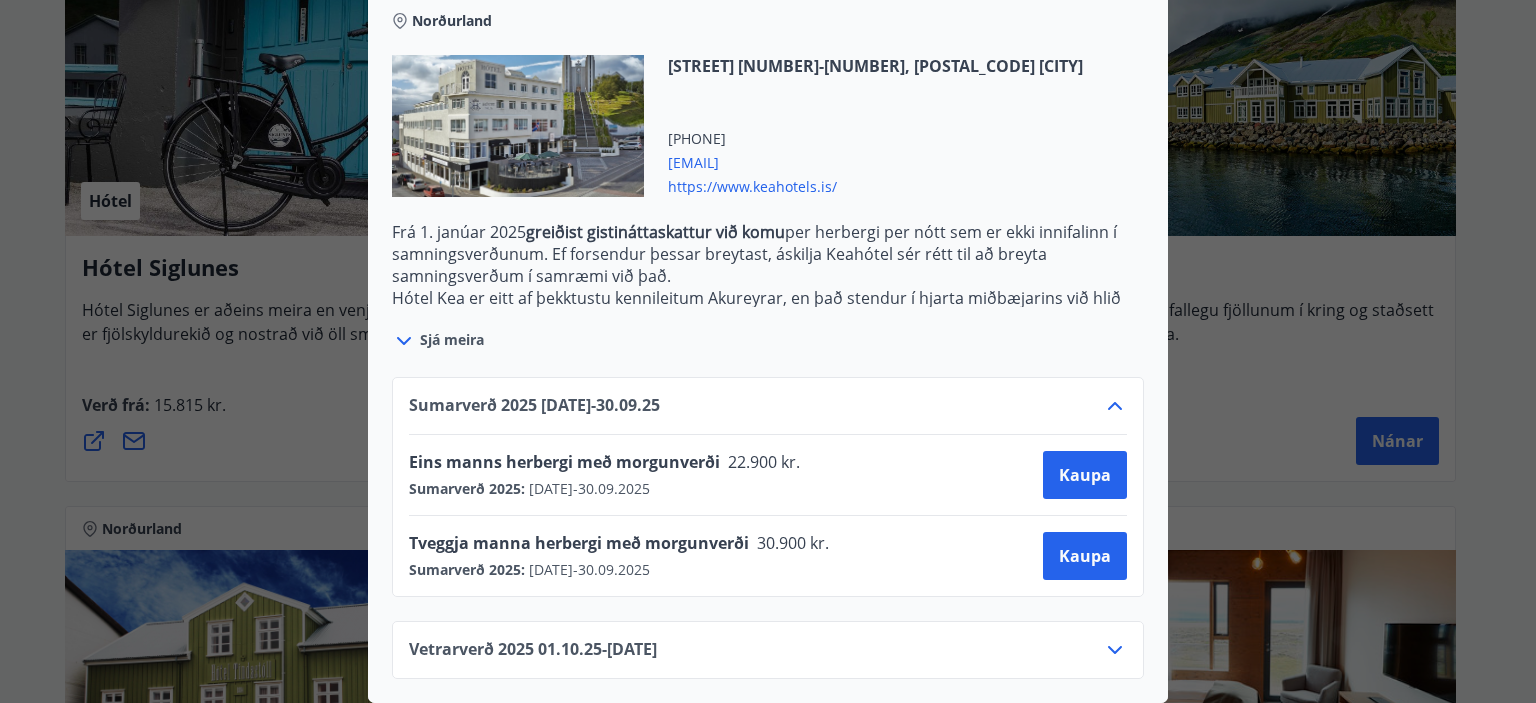 scroll, scrollTop: 576, scrollLeft: 0, axis: vertical 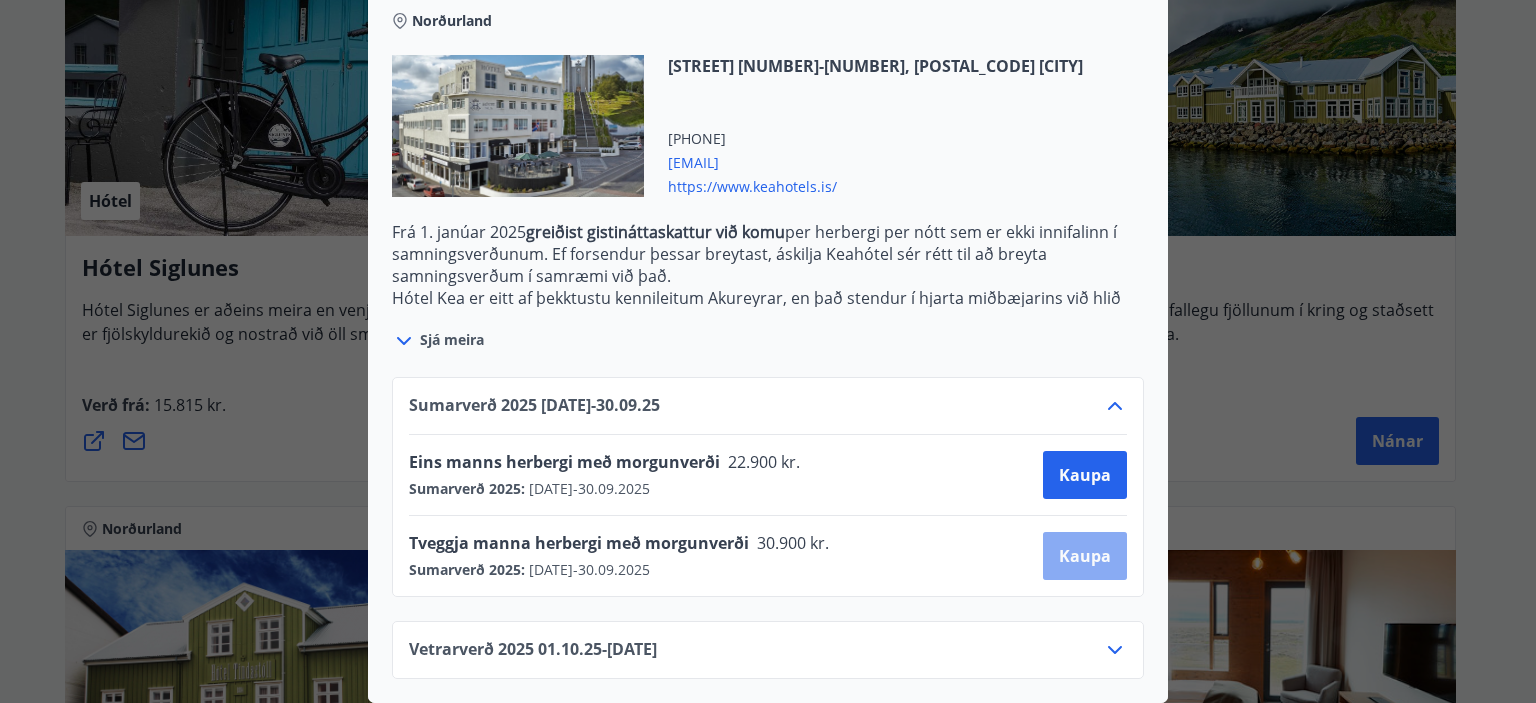 click on "Kaupa" at bounding box center [1085, 556] 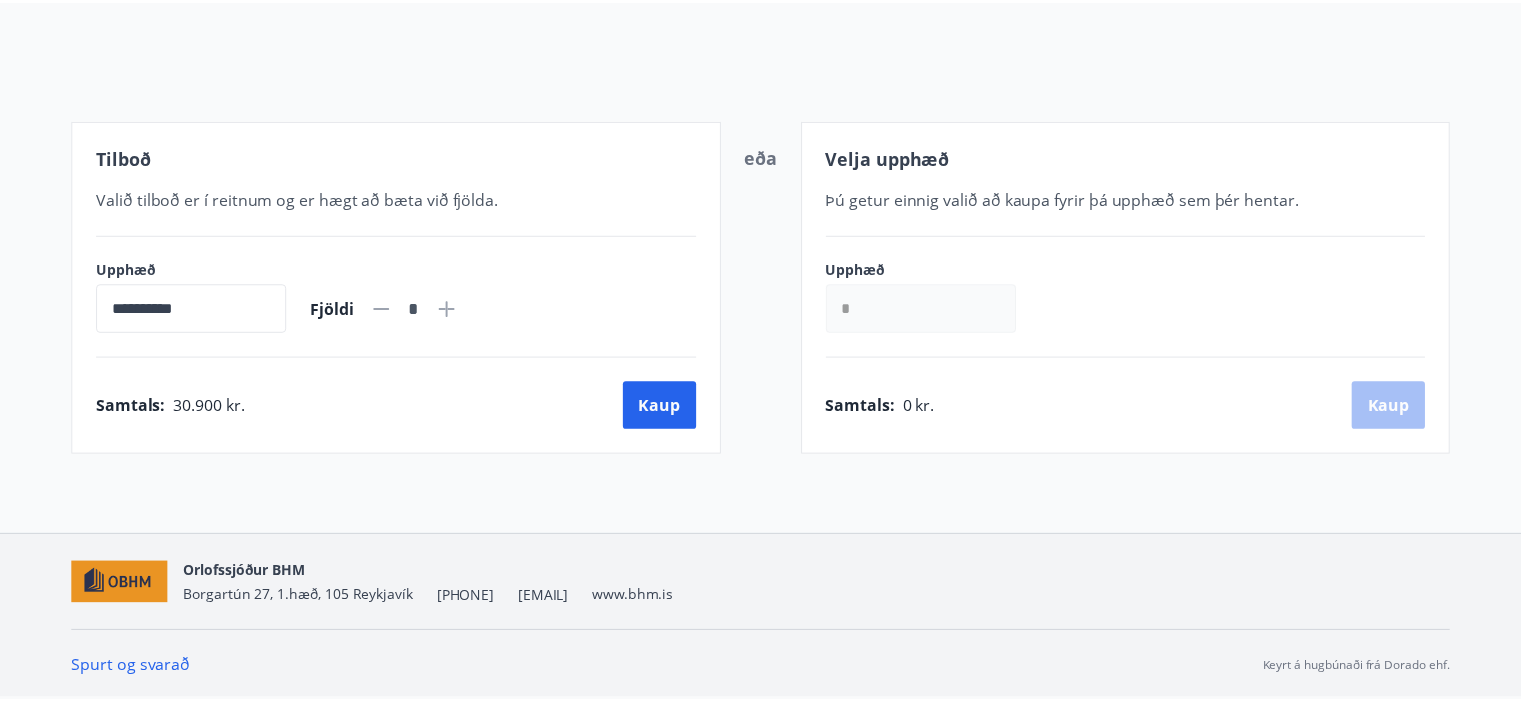 scroll, scrollTop: 196, scrollLeft: 0, axis: vertical 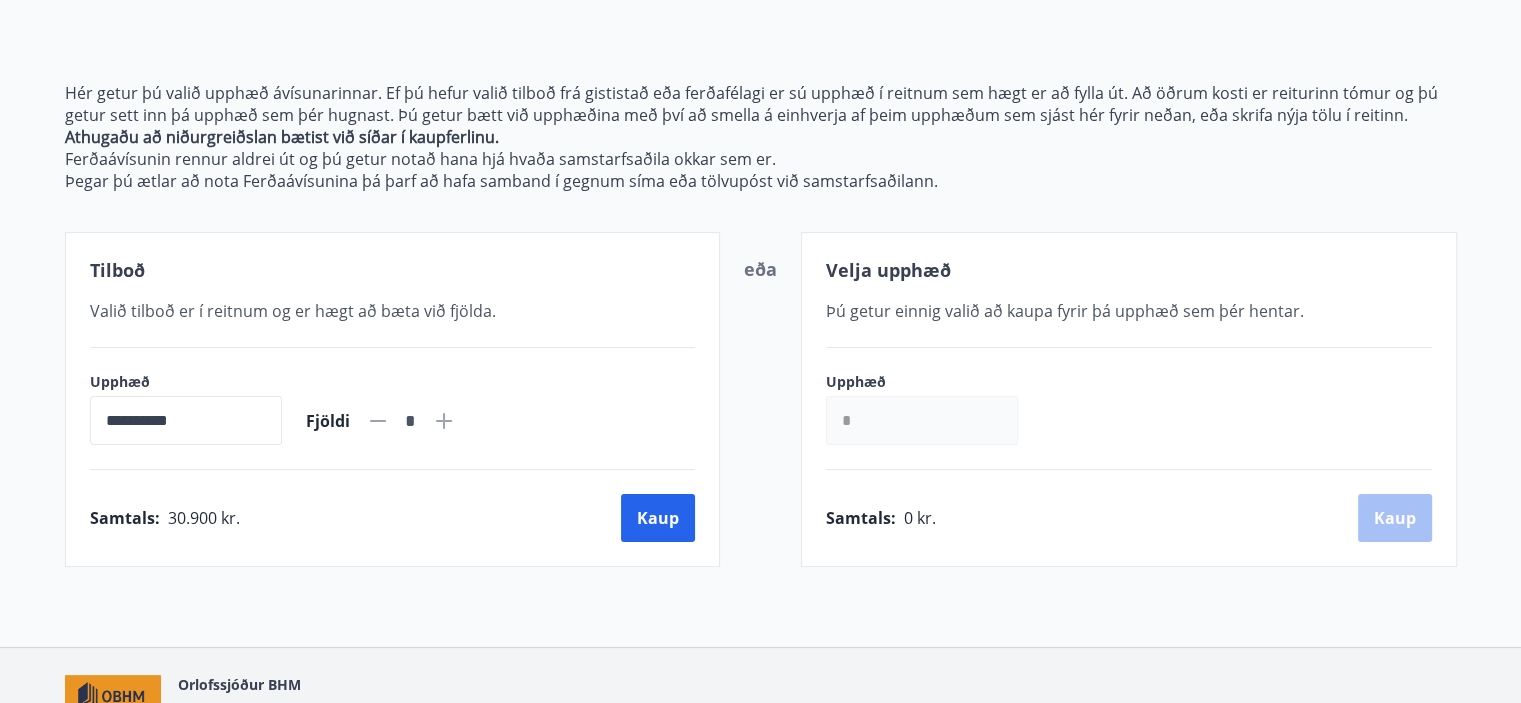 click 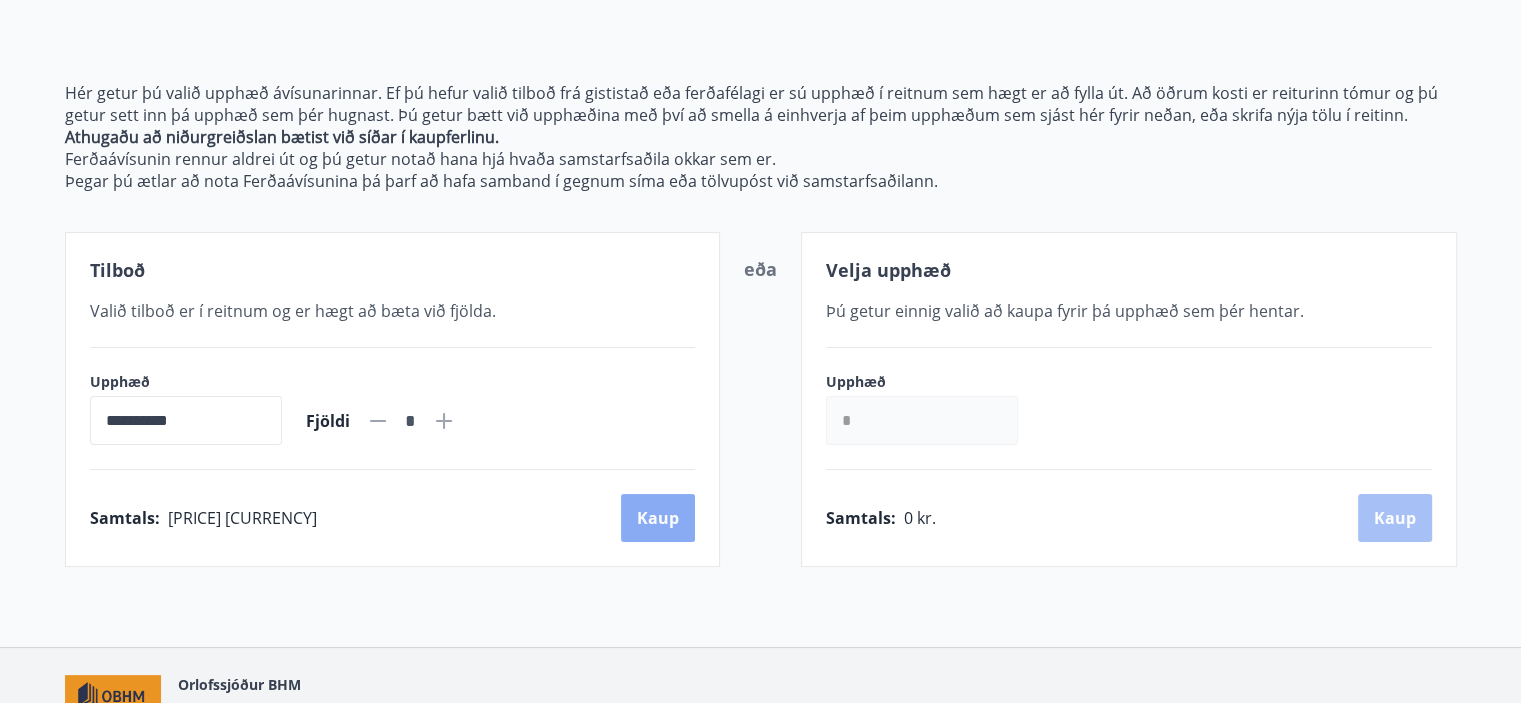 click on "Kaup" at bounding box center [658, 518] 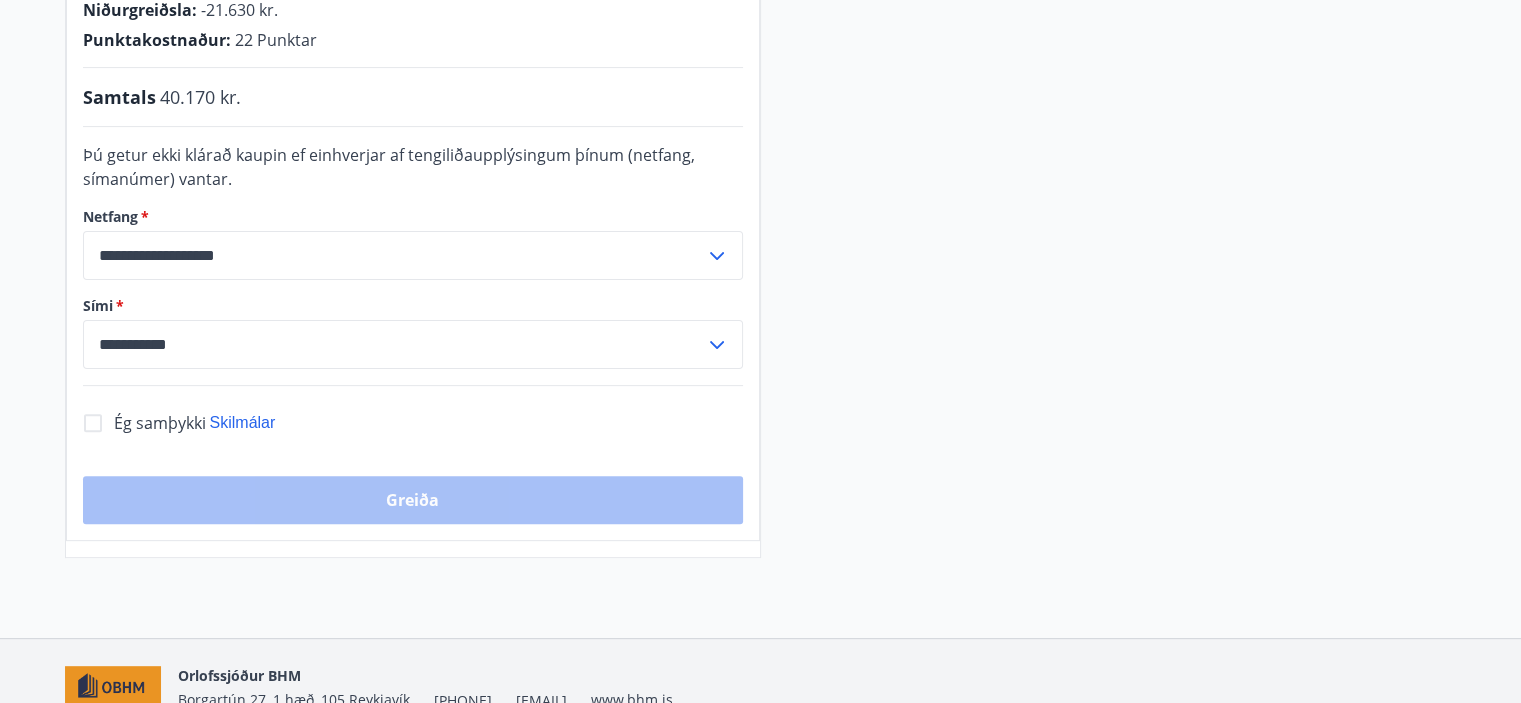 scroll, scrollTop: 473, scrollLeft: 0, axis: vertical 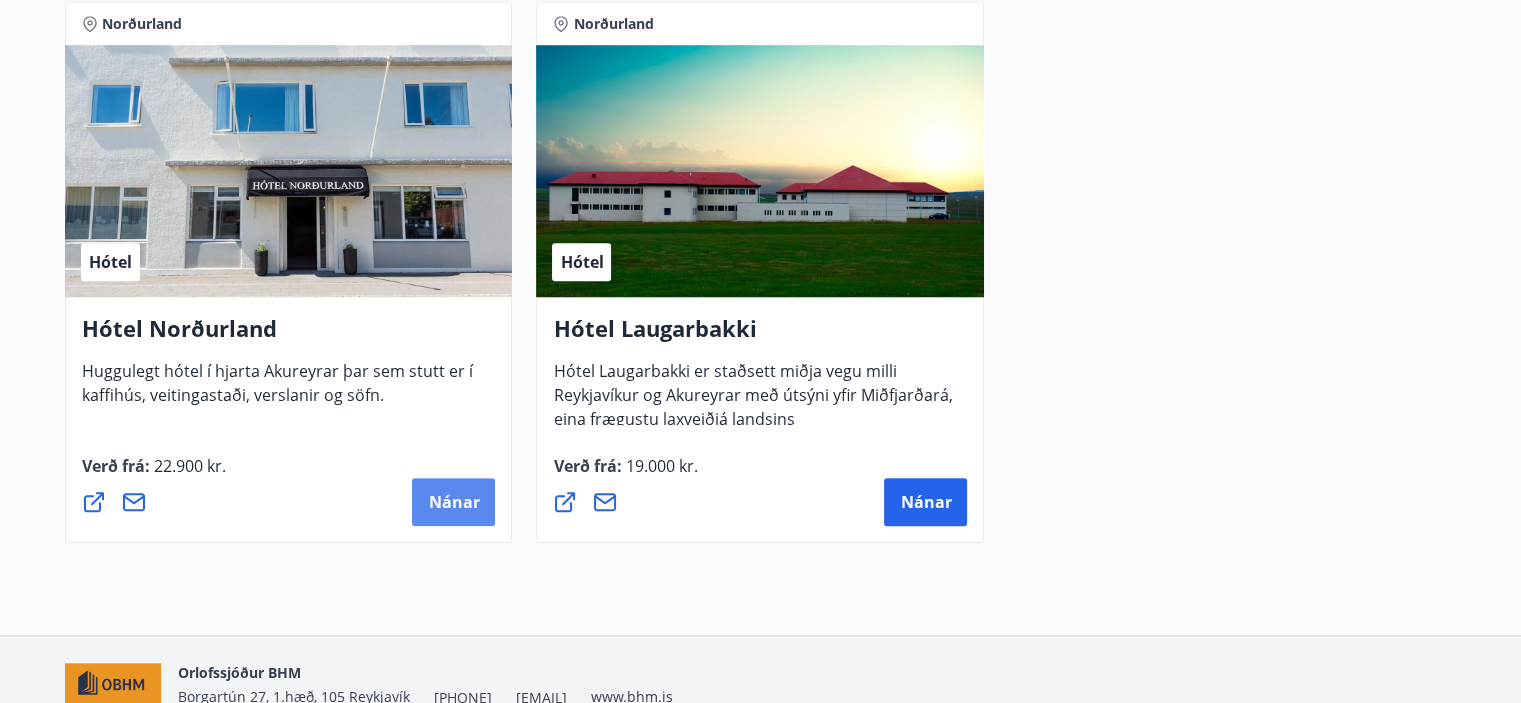 click on "Nánar" at bounding box center [453, 502] 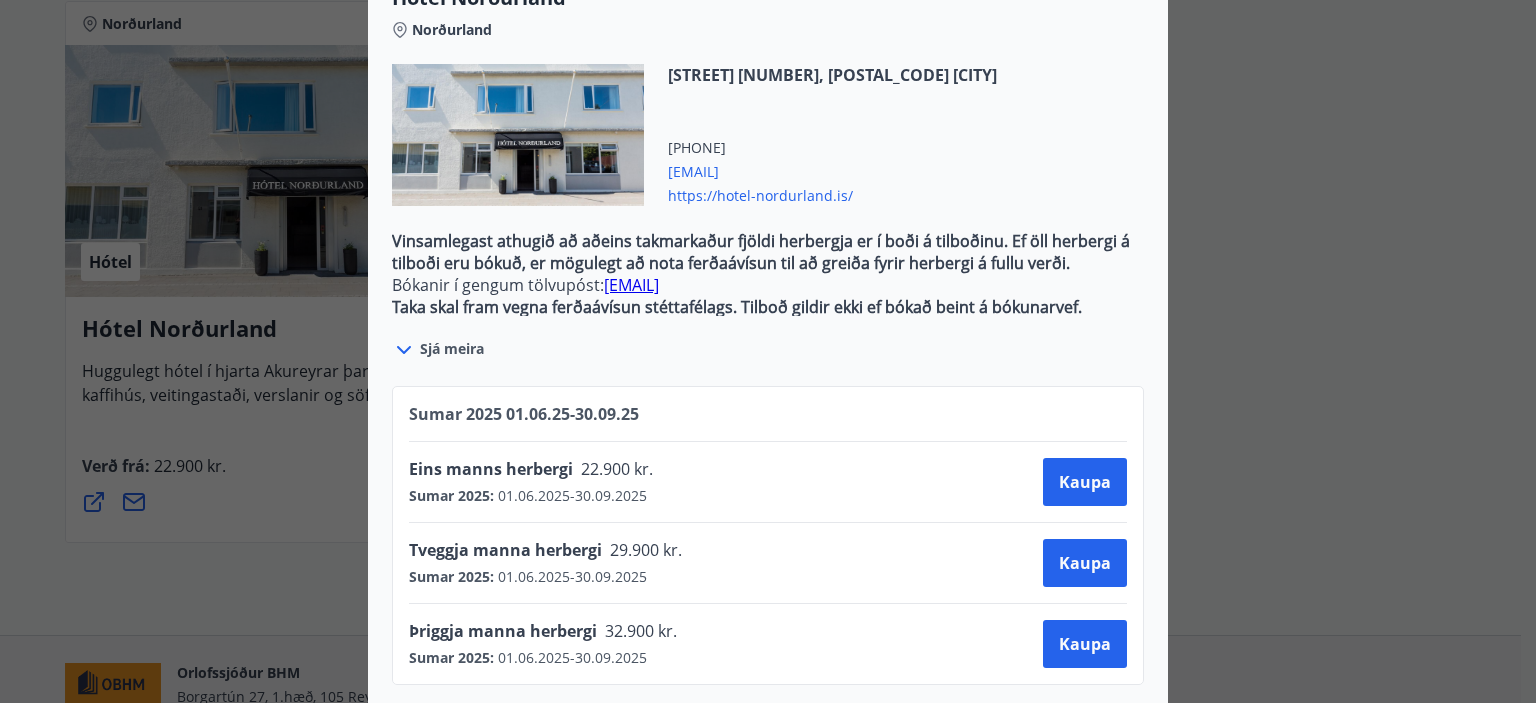 scroll, scrollTop: 651, scrollLeft: 0, axis: vertical 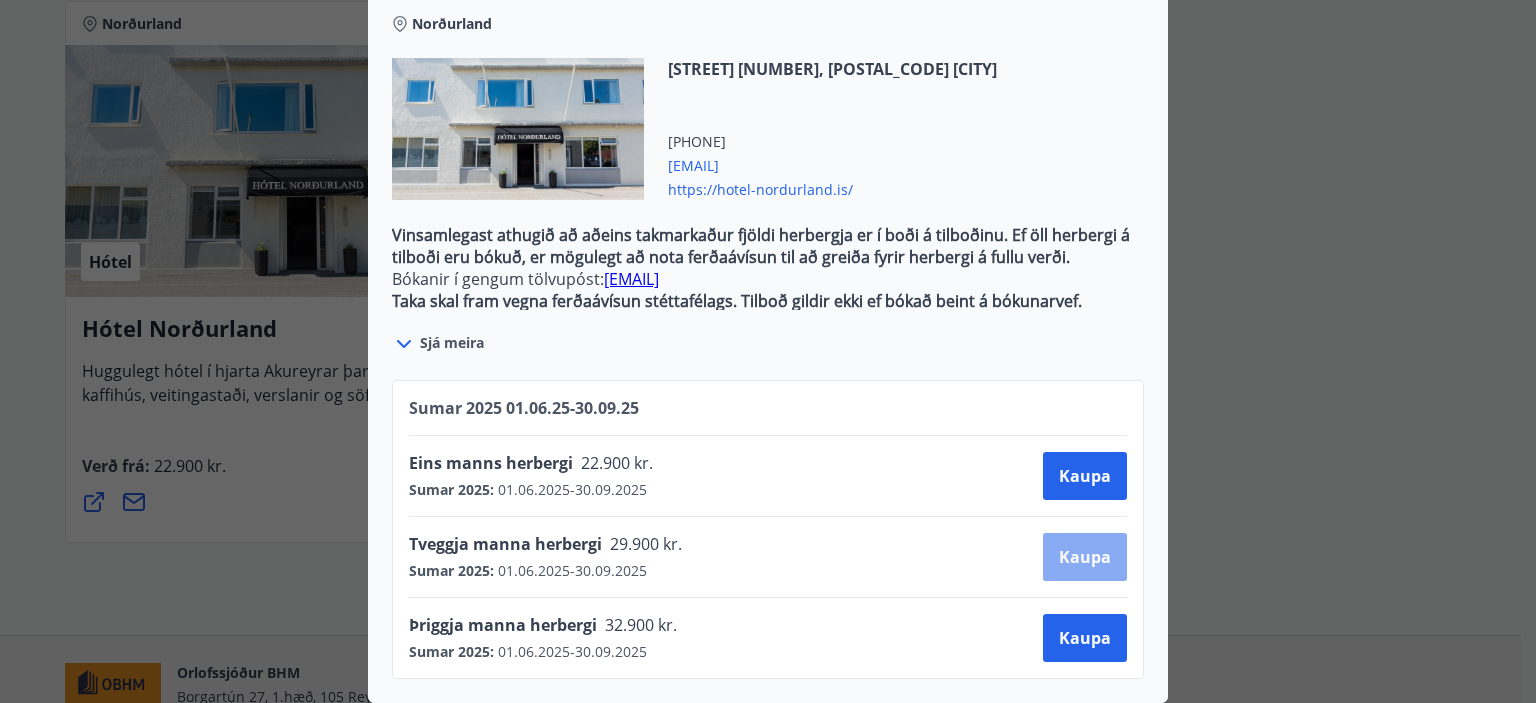 click on "Kaupa" at bounding box center [1085, 557] 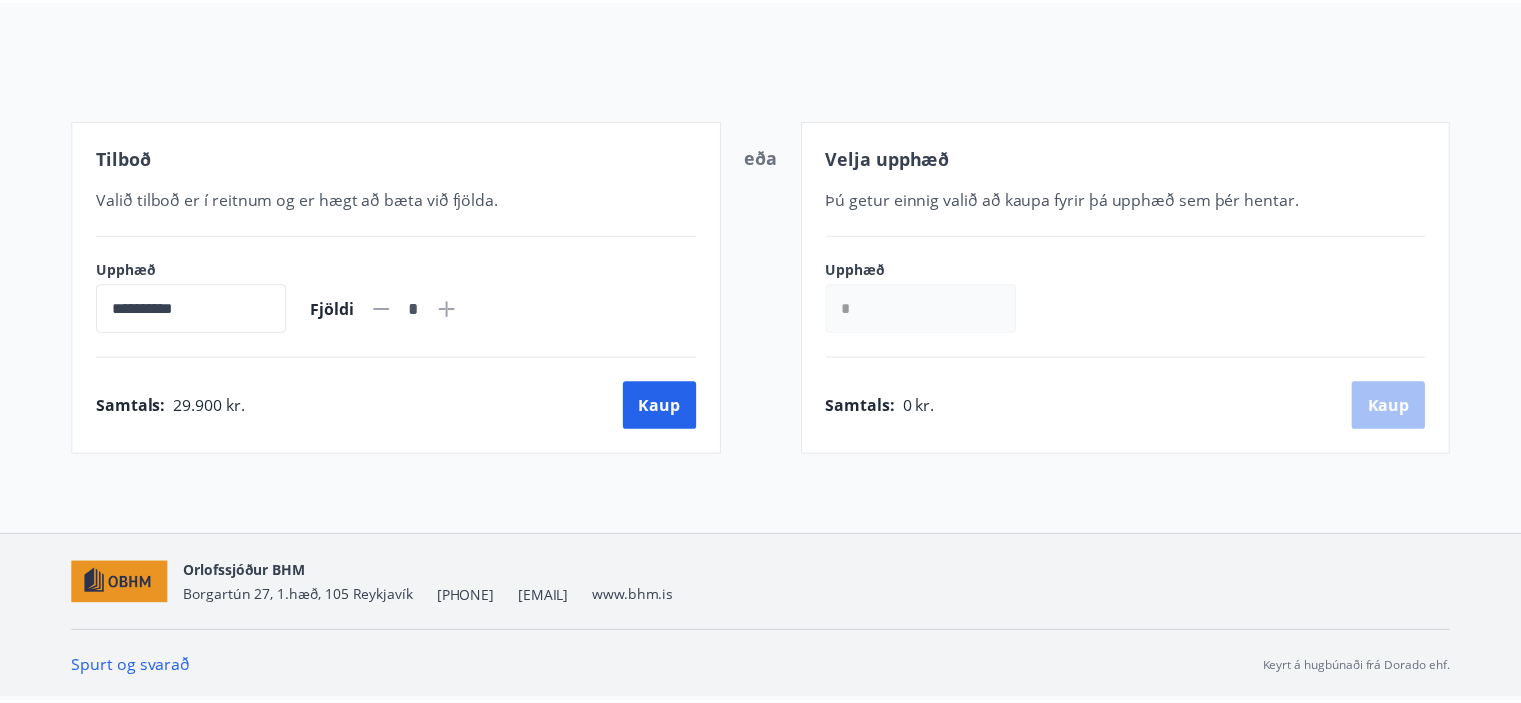scroll, scrollTop: 196, scrollLeft: 0, axis: vertical 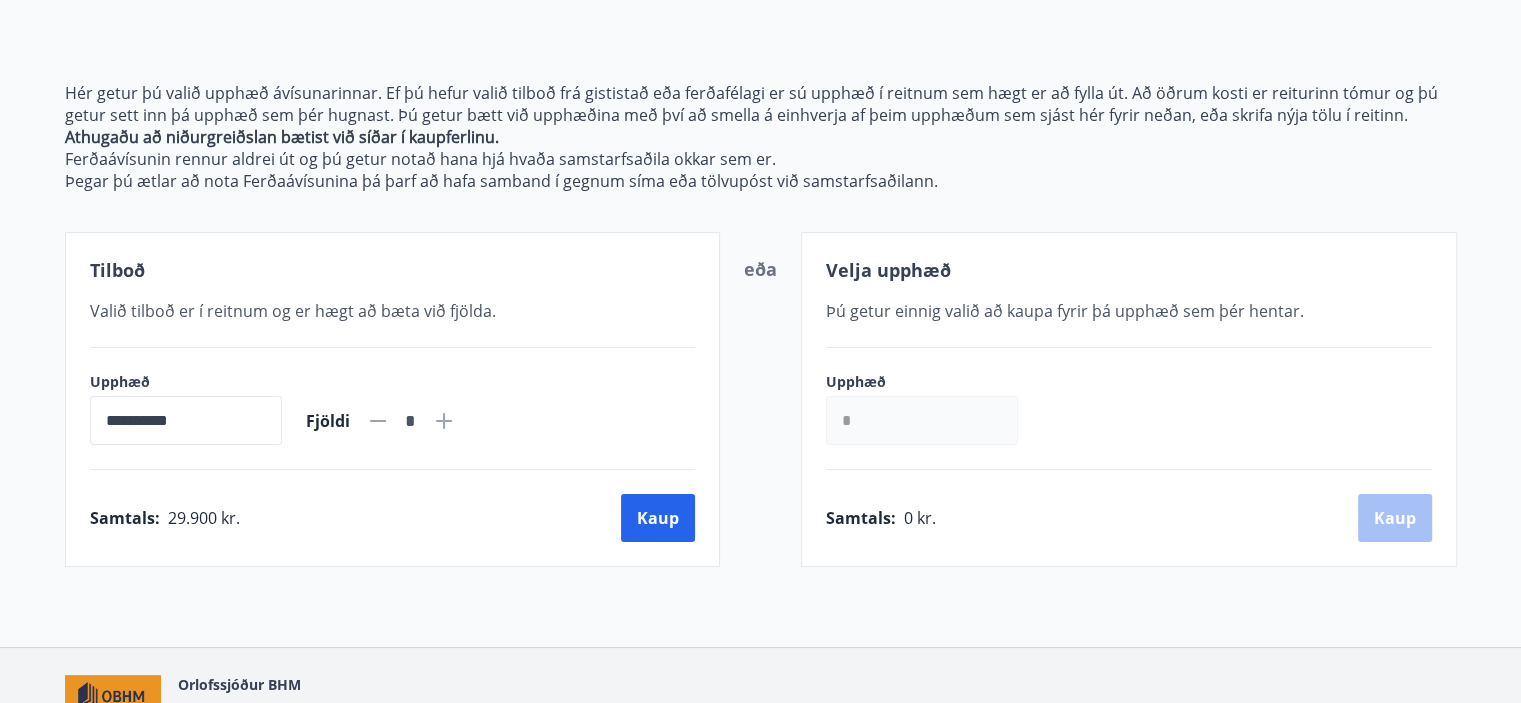 click 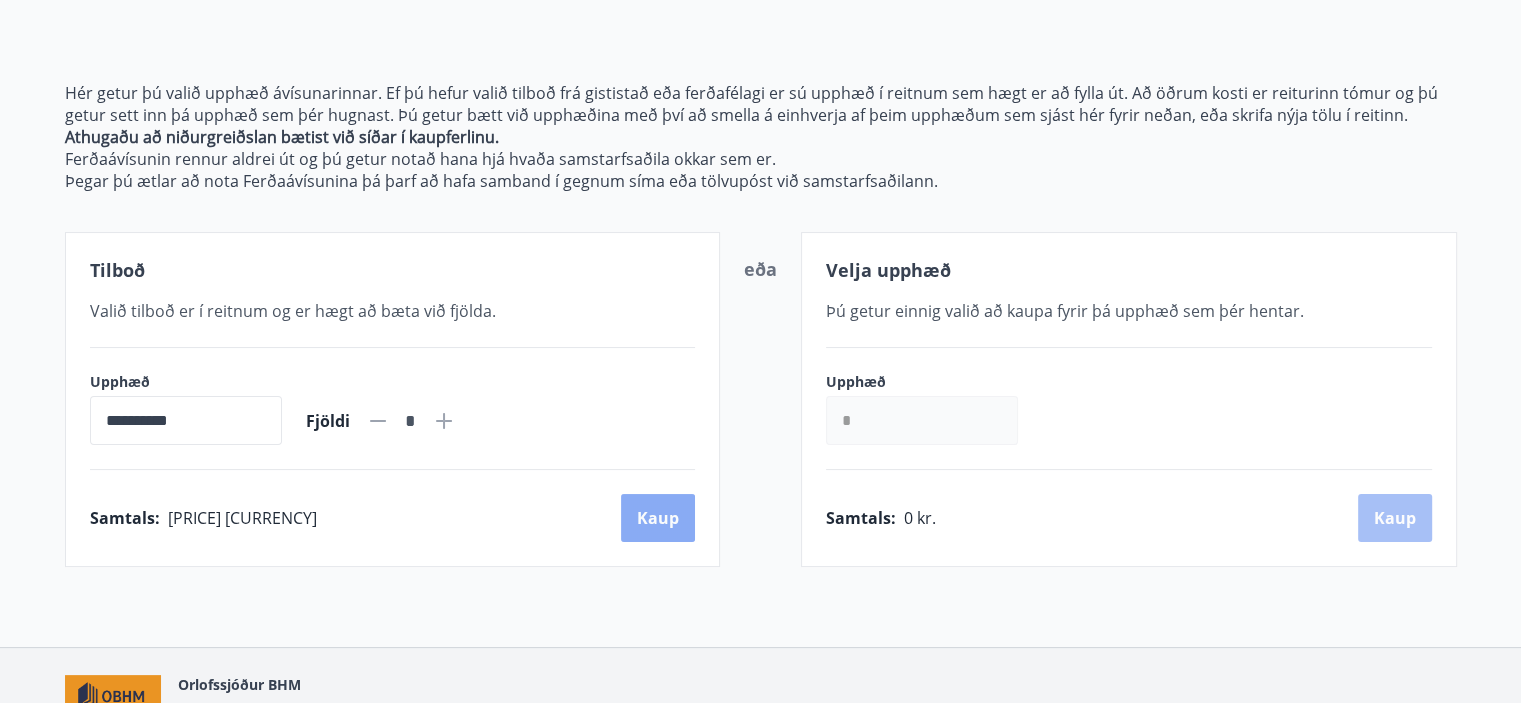 click on "Kaup" at bounding box center [658, 518] 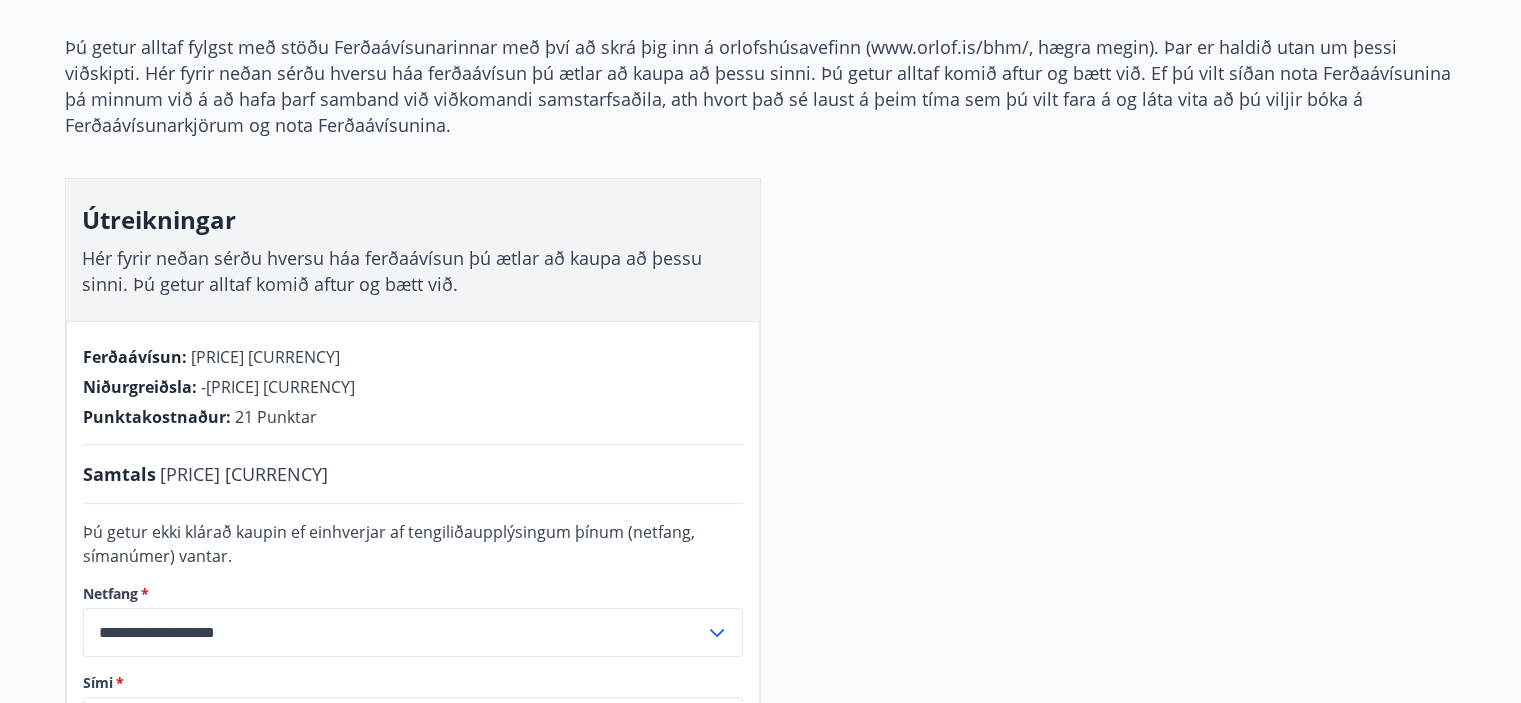 scroll, scrollTop: 0, scrollLeft: 0, axis: both 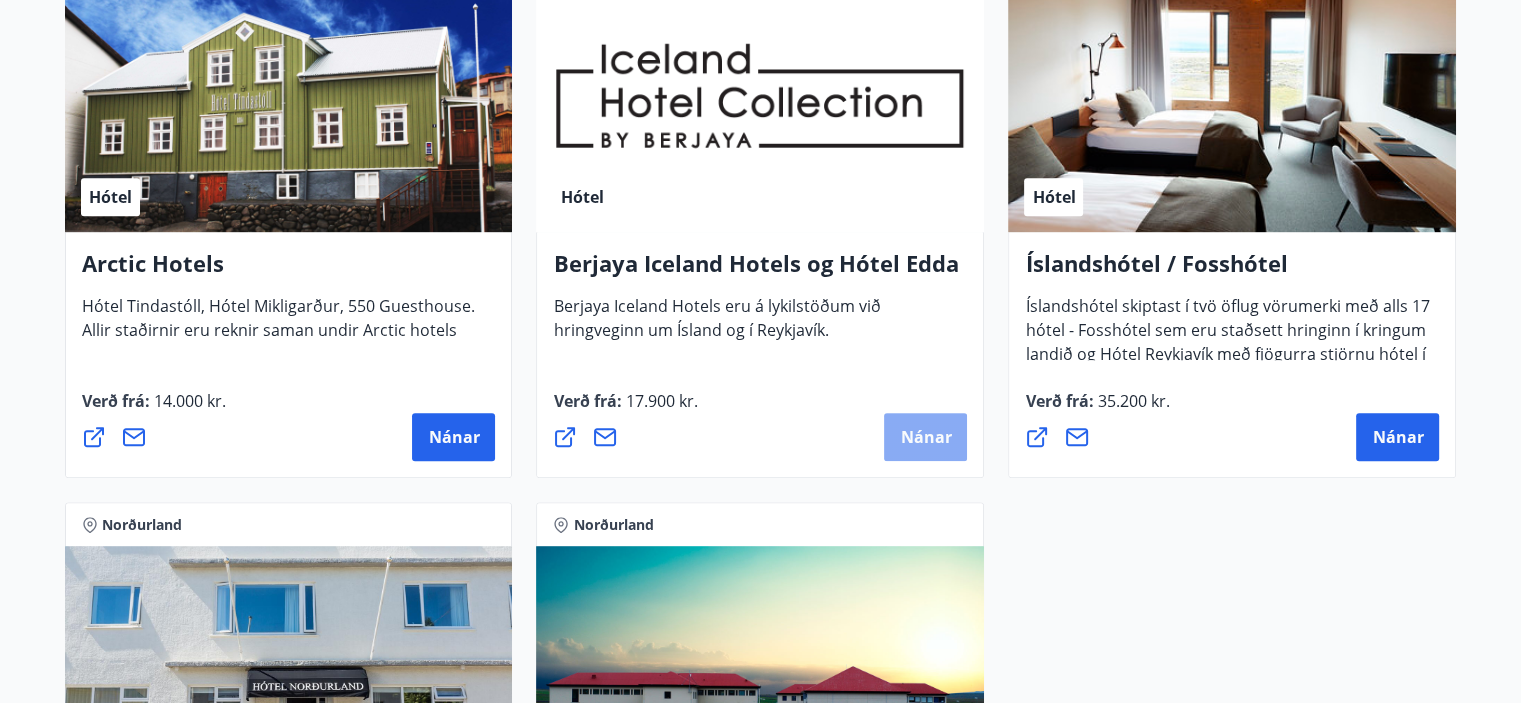 click on "Nánar" at bounding box center [925, 437] 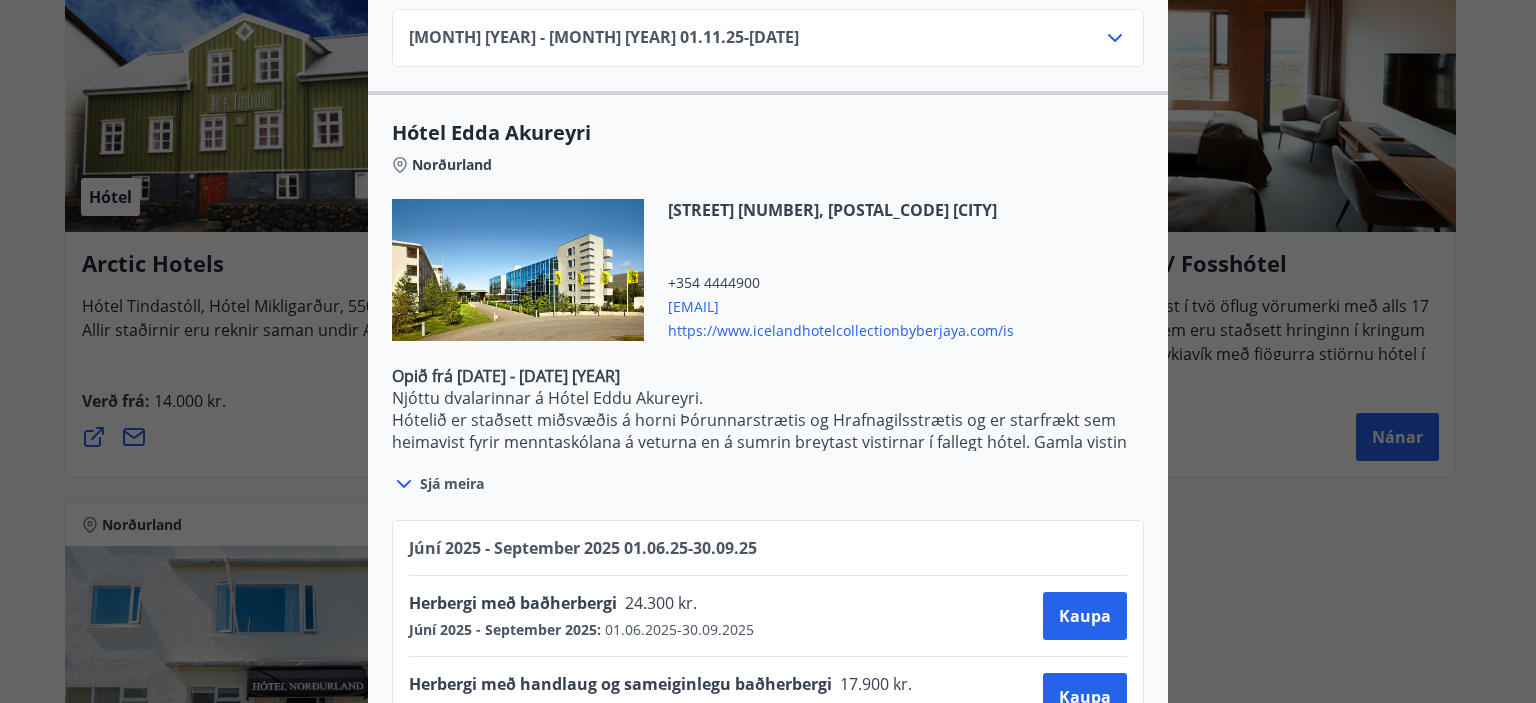 scroll, scrollTop: 1805, scrollLeft: 0, axis: vertical 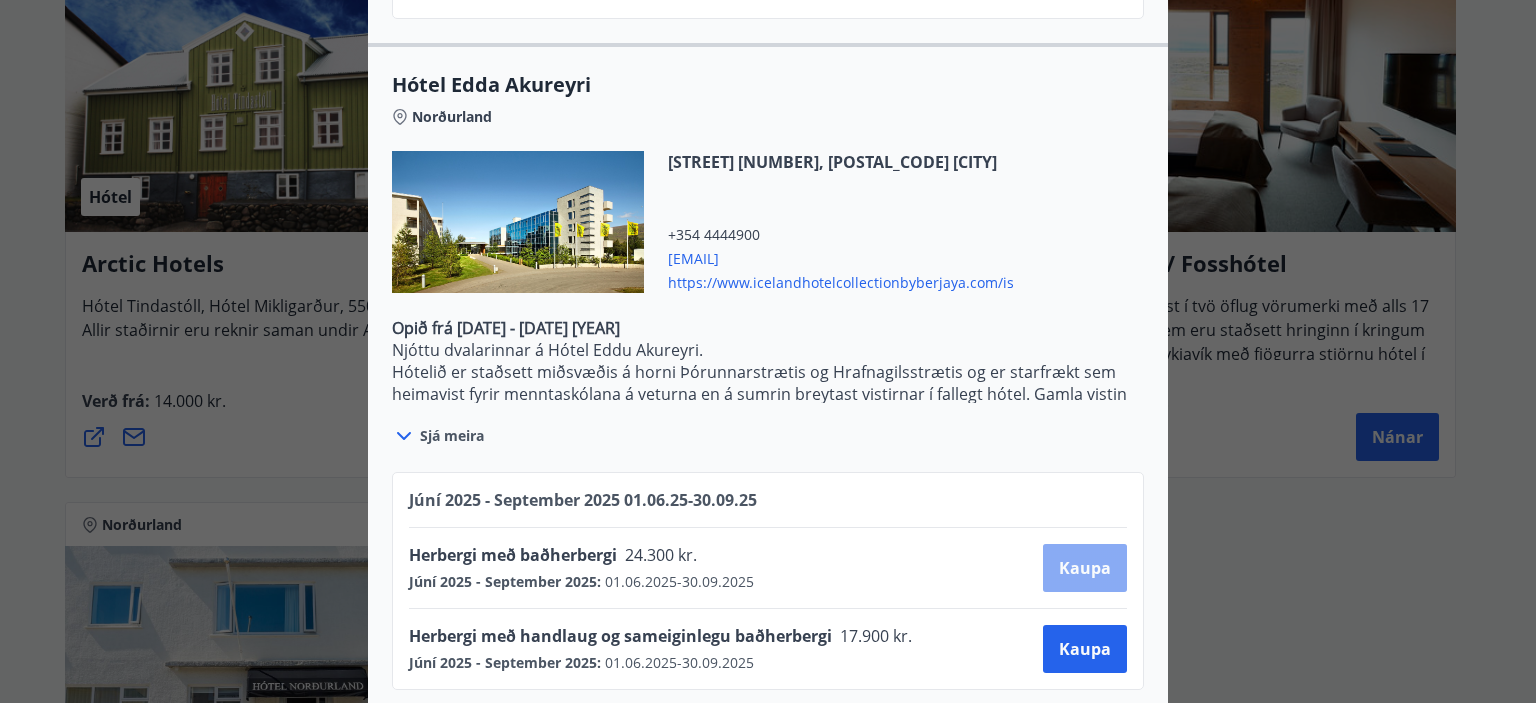 click on "Kaupa" at bounding box center (1085, 568) 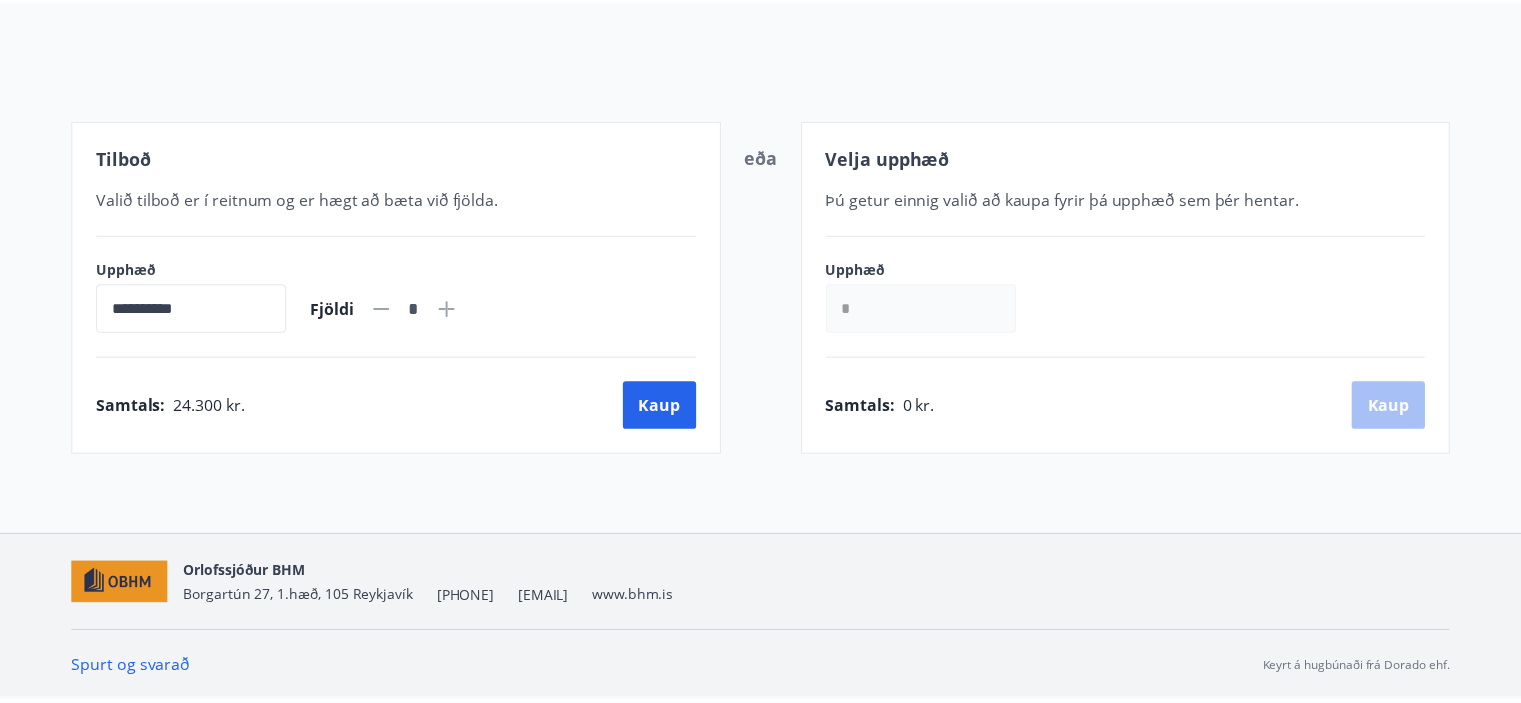 scroll, scrollTop: 196, scrollLeft: 0, axis: vertical 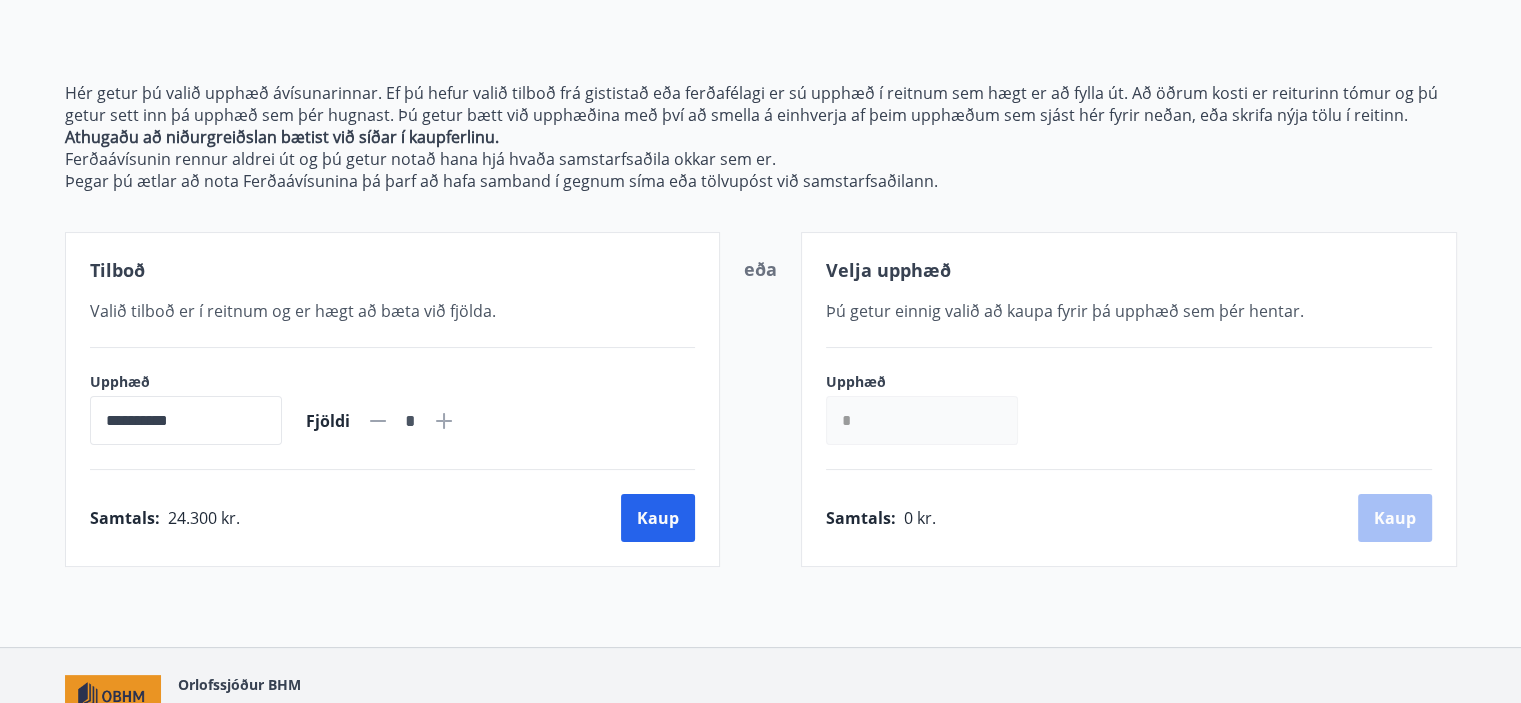 click 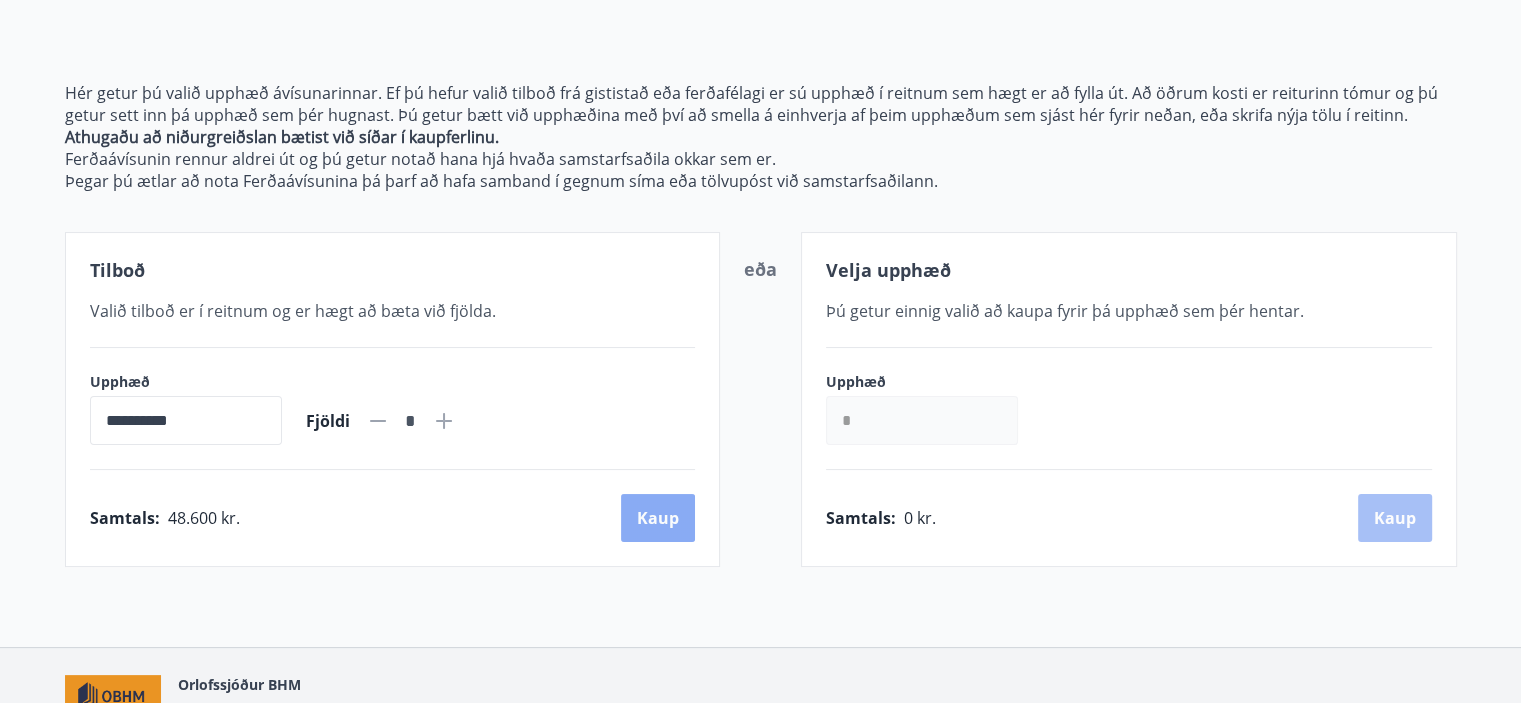 click on "Kaup" at bounding box center (658, 518) 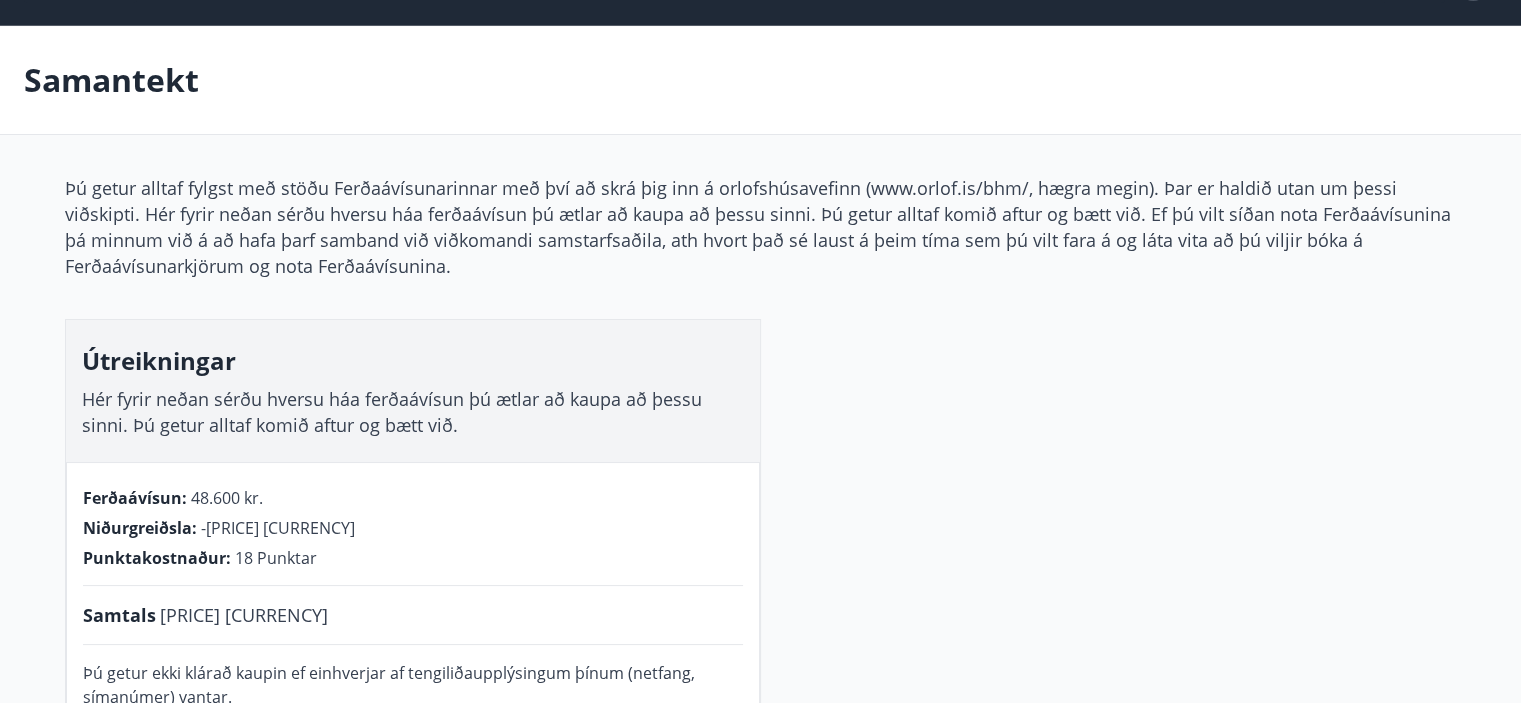 scroll, scrollTop: 100, scrollLeft: 0, axis: vertical 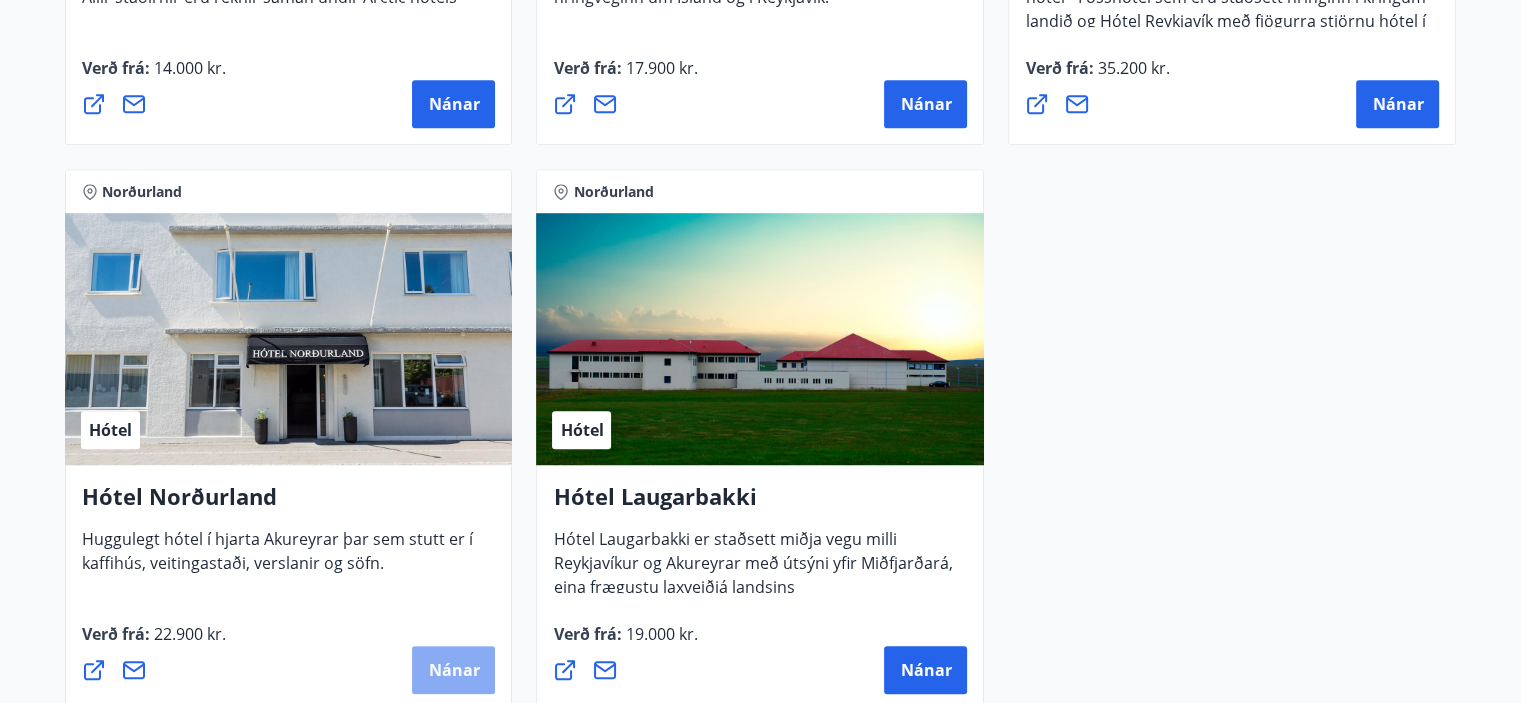 click on "Nánar" at bounding box center (453, 670) 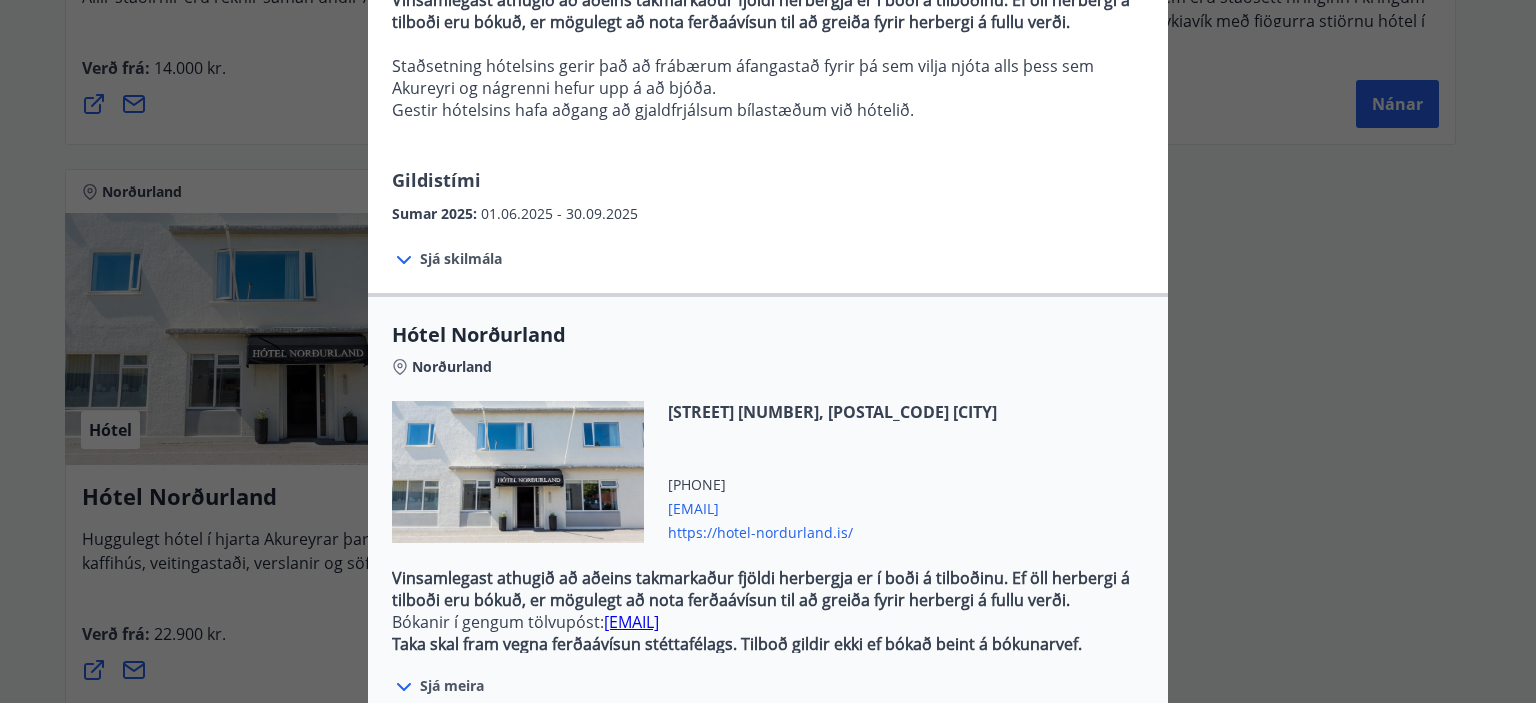scroll, scrollTop: 400, scrollLeft: 0, axis: vertical 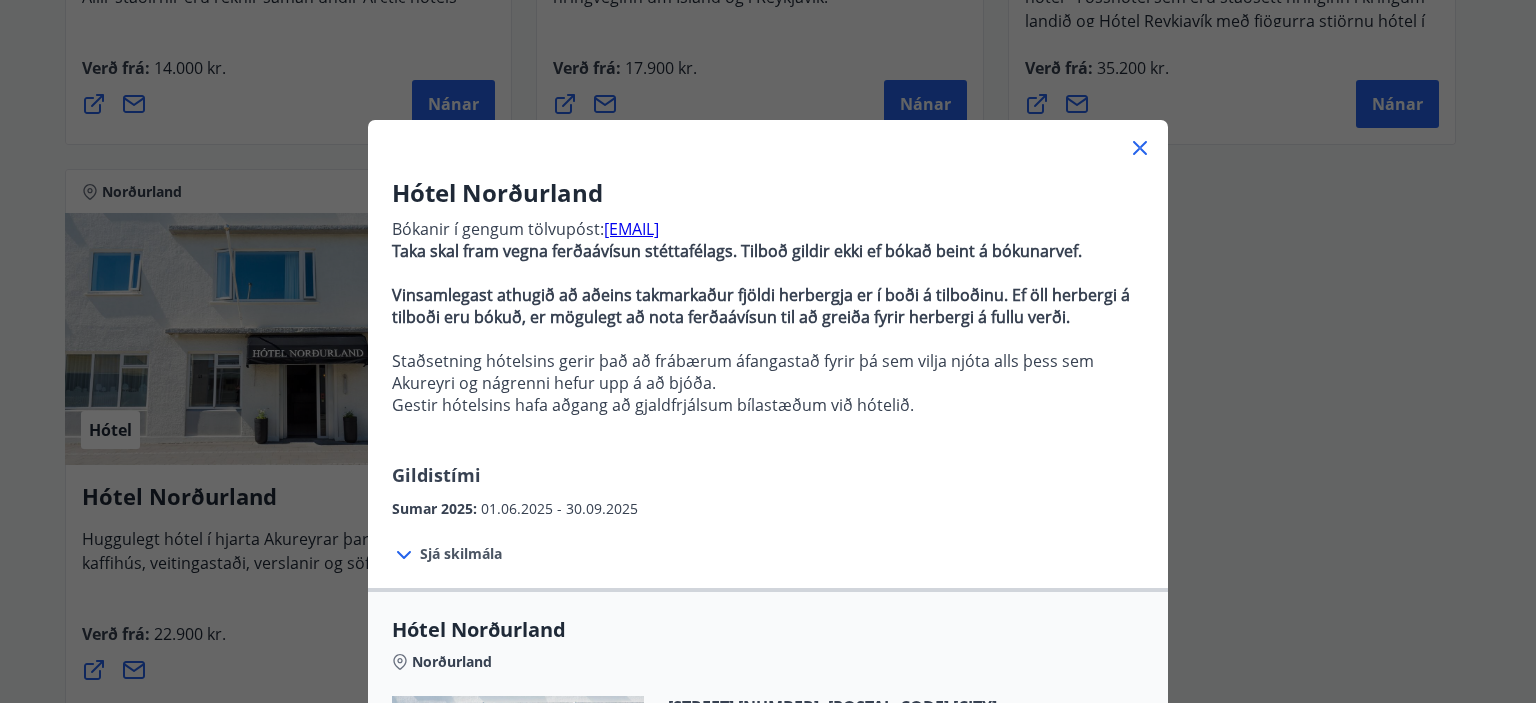 click on "Hótel Norðurland Bókanir í gengum tölvupóst:    [EMAIL]
Taka skal fram vegna ferðaávísun stéttafélags. Tilboð gildir ekki ef bókað beint á bókunarvef.
Vinsamlegast athugið að aðeins takmarkaður fjöldi herbergja er í boði á tilboðinu. Ef öll herbergi á tilboði eru bókuð, er mögulegt að nota ferðaávísun til að greiða fyrir herbergi á fullu verði.
Staðsetning hótelsins gerir það að frábærum áfangastað fyrir þá sem vilja njóta alls þess sem Akureyri og nágrenni hefur upp á að bjóða.
Gestir hótelsins hafa aðgang að  gjaldfrjálsum bílastæðum við hótelið.
Gildistími Sumar [YEAR] : [DATE] - [DATE] Sjá skilmála Afbókunarfyrrivari eru 3 sólarhringar.  Bókanir í gengum tölvupóst:   [EMAIL]
Taka skal fram vegna tilboð stéttafélags.
Hótel Norðurland Norðurland Geislagata 7, 600 Akureyri [PHONE] [EMAIL] https://hotel-nordurland.is/
." at bounding box center (768, 351) 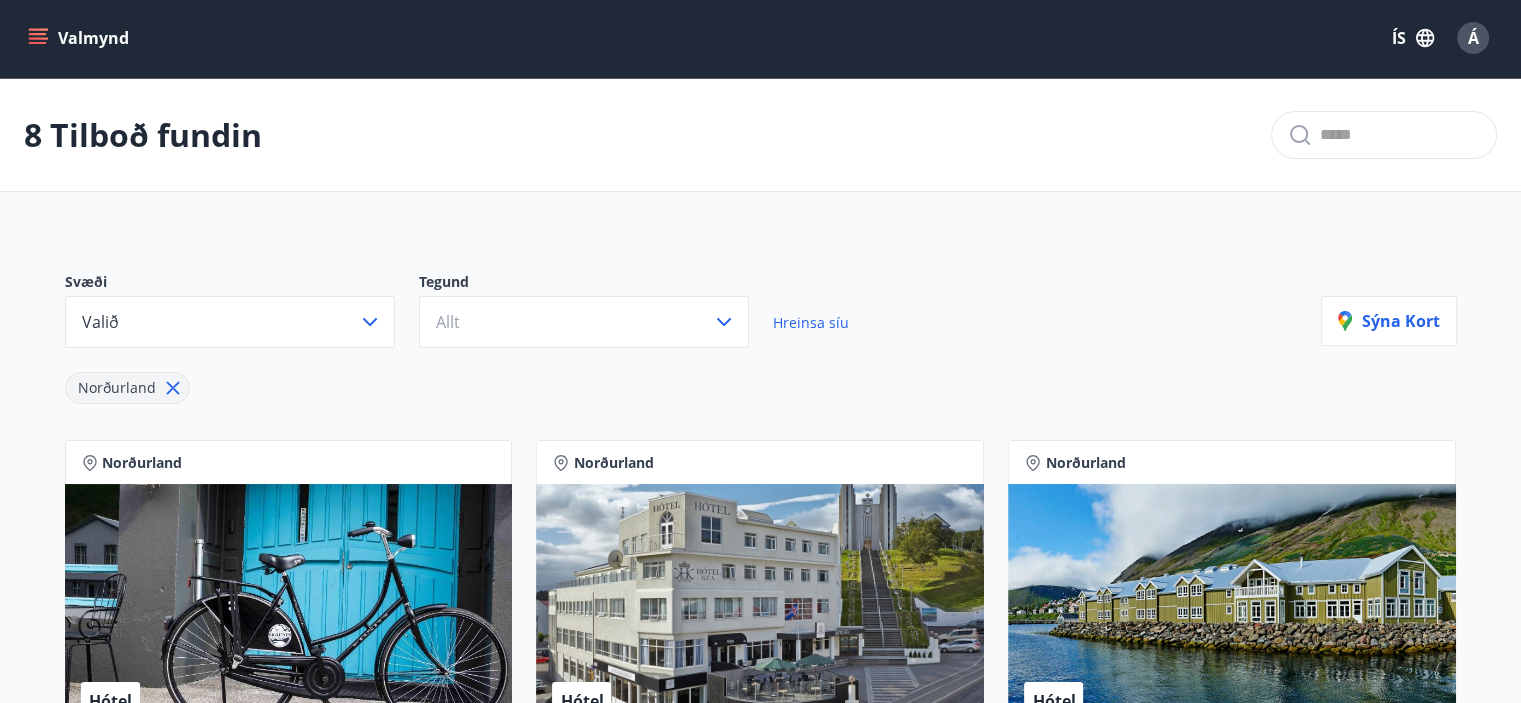 scroll, scrollTop: 0, scrollLeft: 0, axis: both 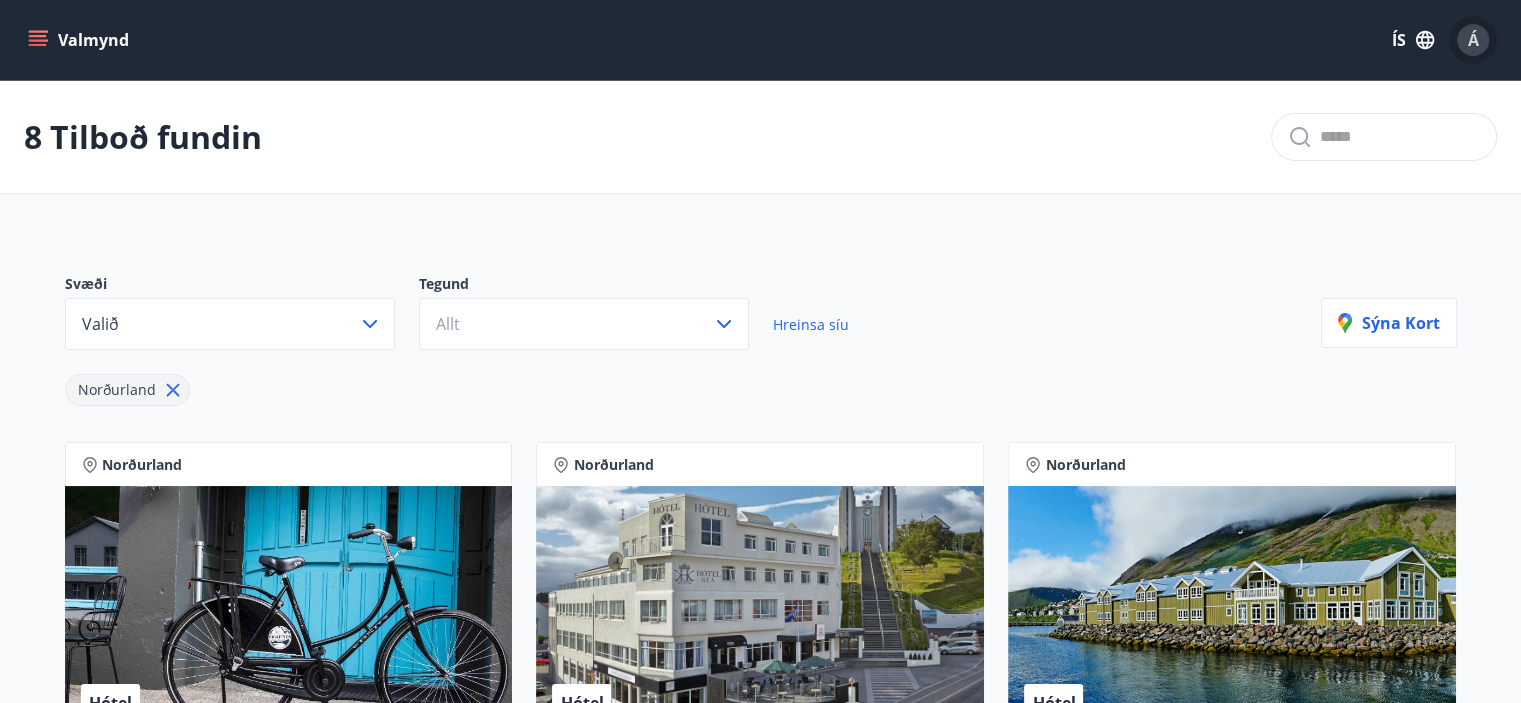 click on "Á" at bounding box center [1473, 40] 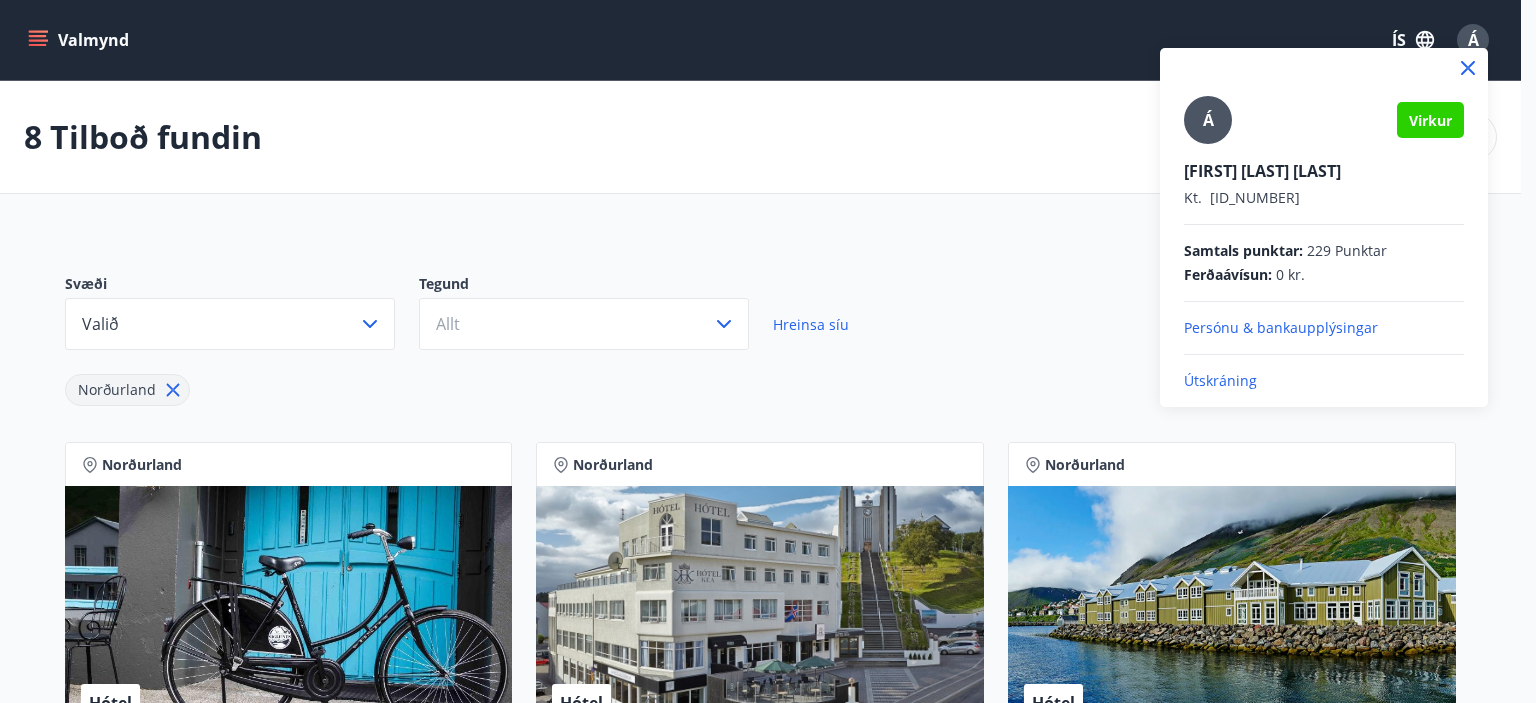 click at bounding box center (768, 351) 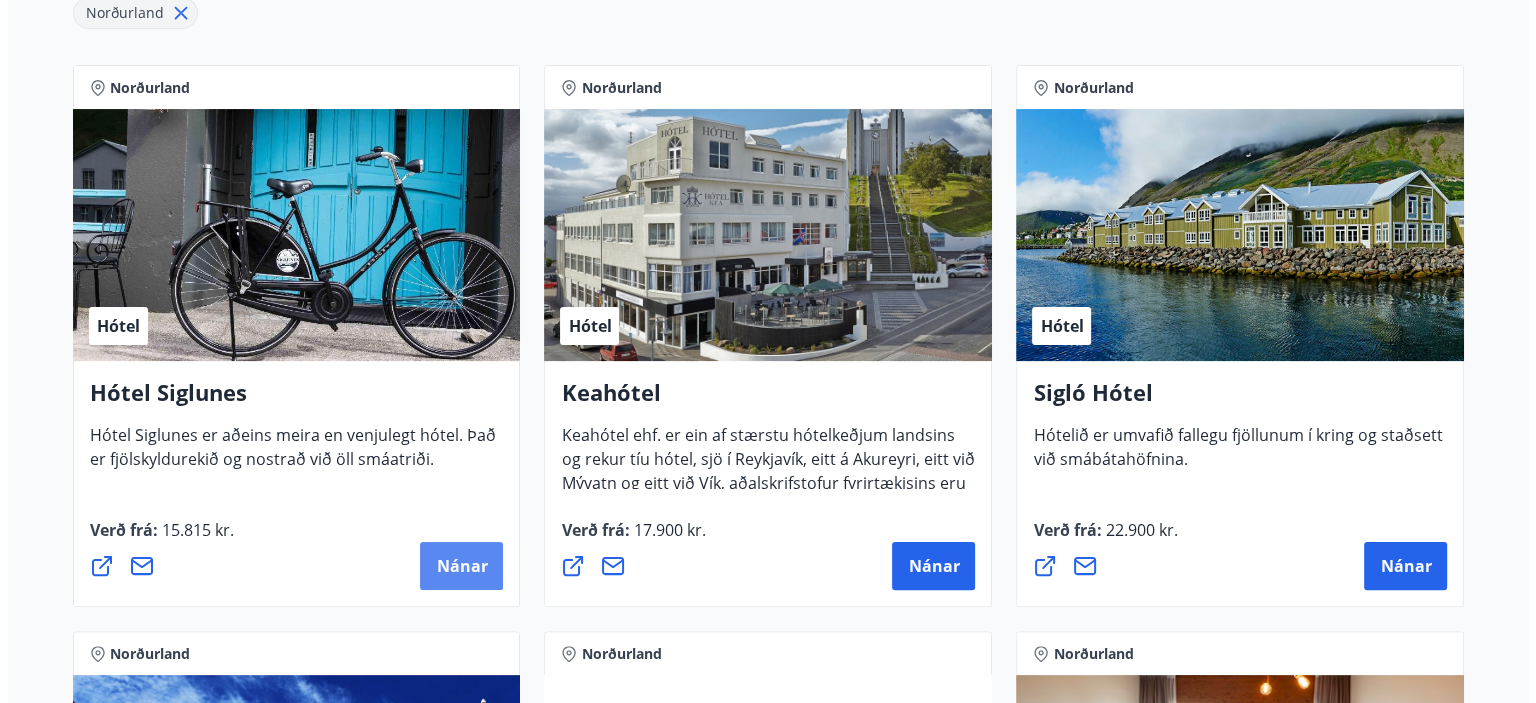 scroll, scrollTop: 500, scrollLeft: 0, axis: vertical 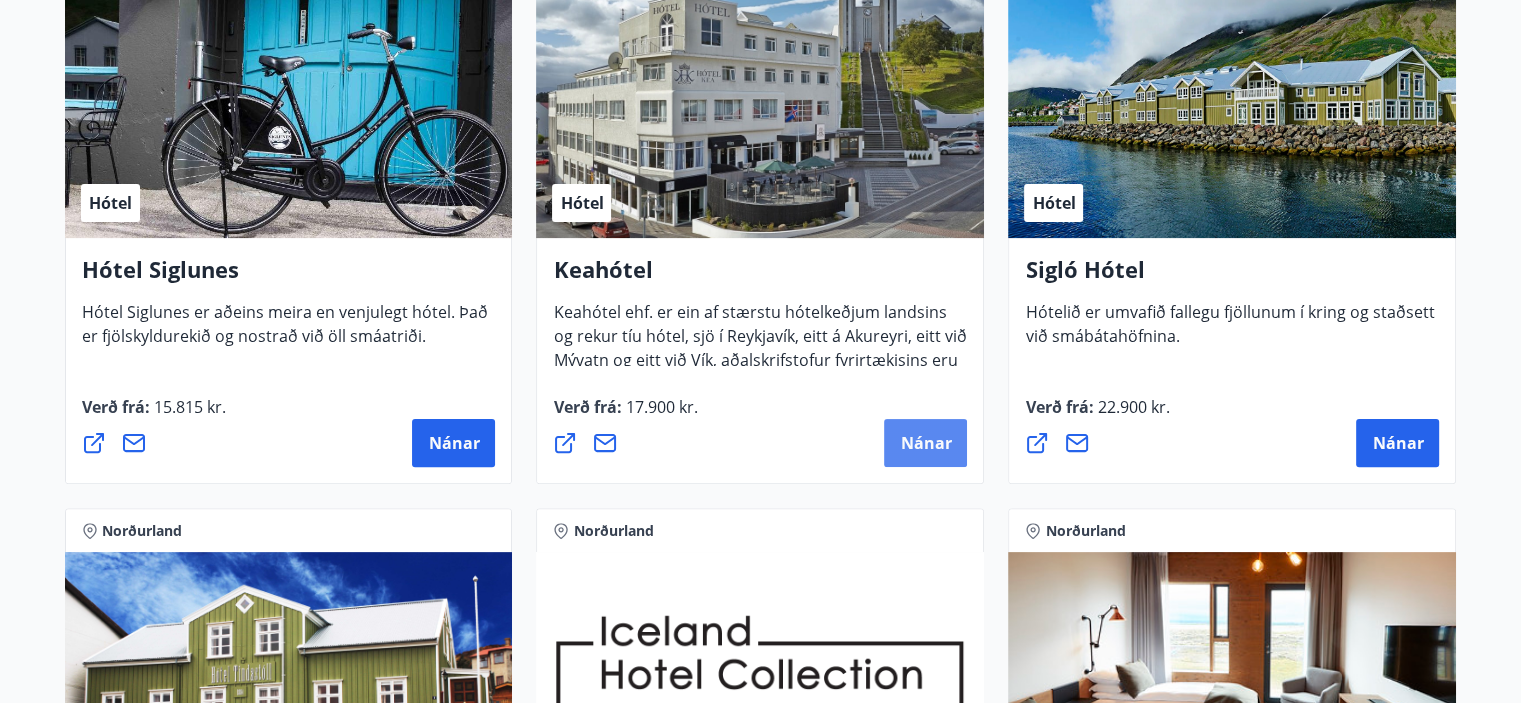 click on "Nánar" at bounding box center (925, 443) 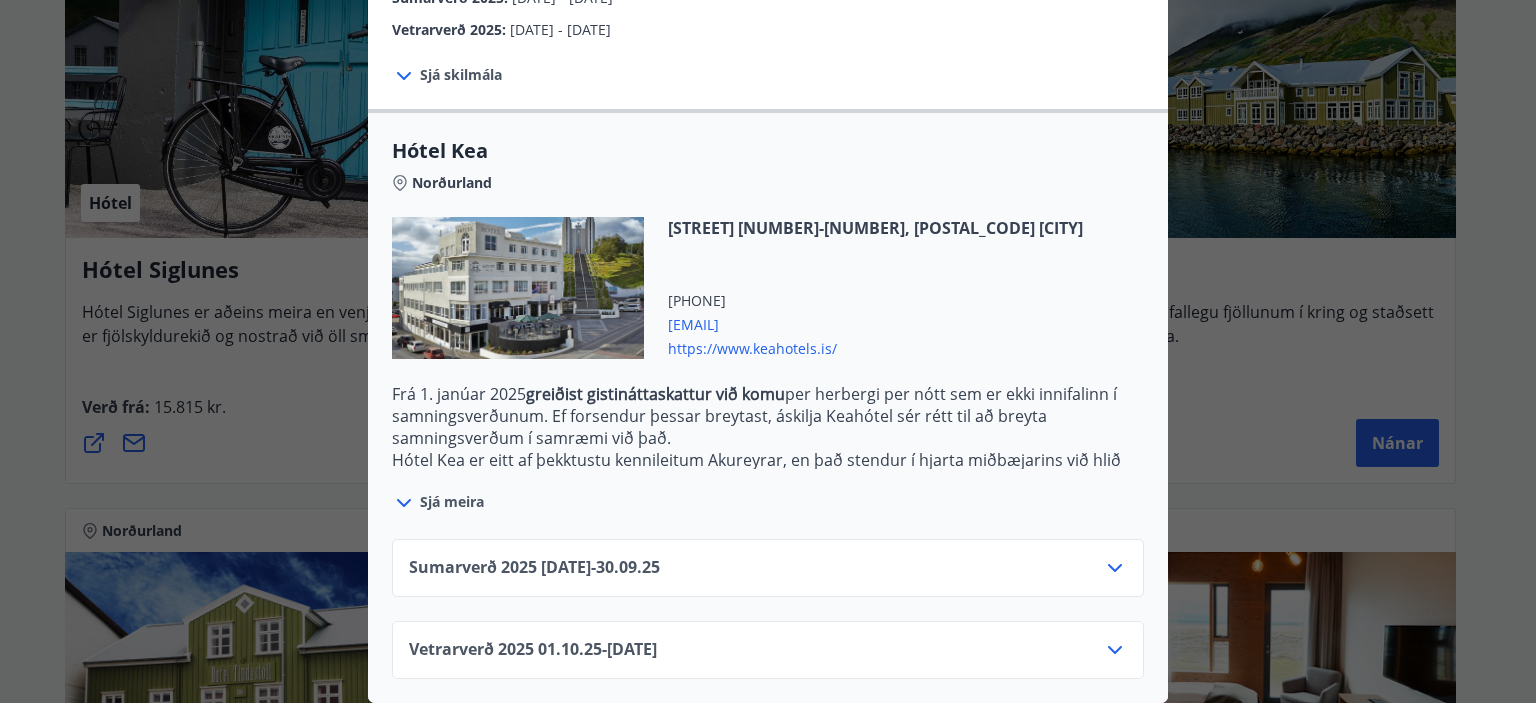 scroll, scrollTop: 414, scrollLeft: 0, axis: vertical 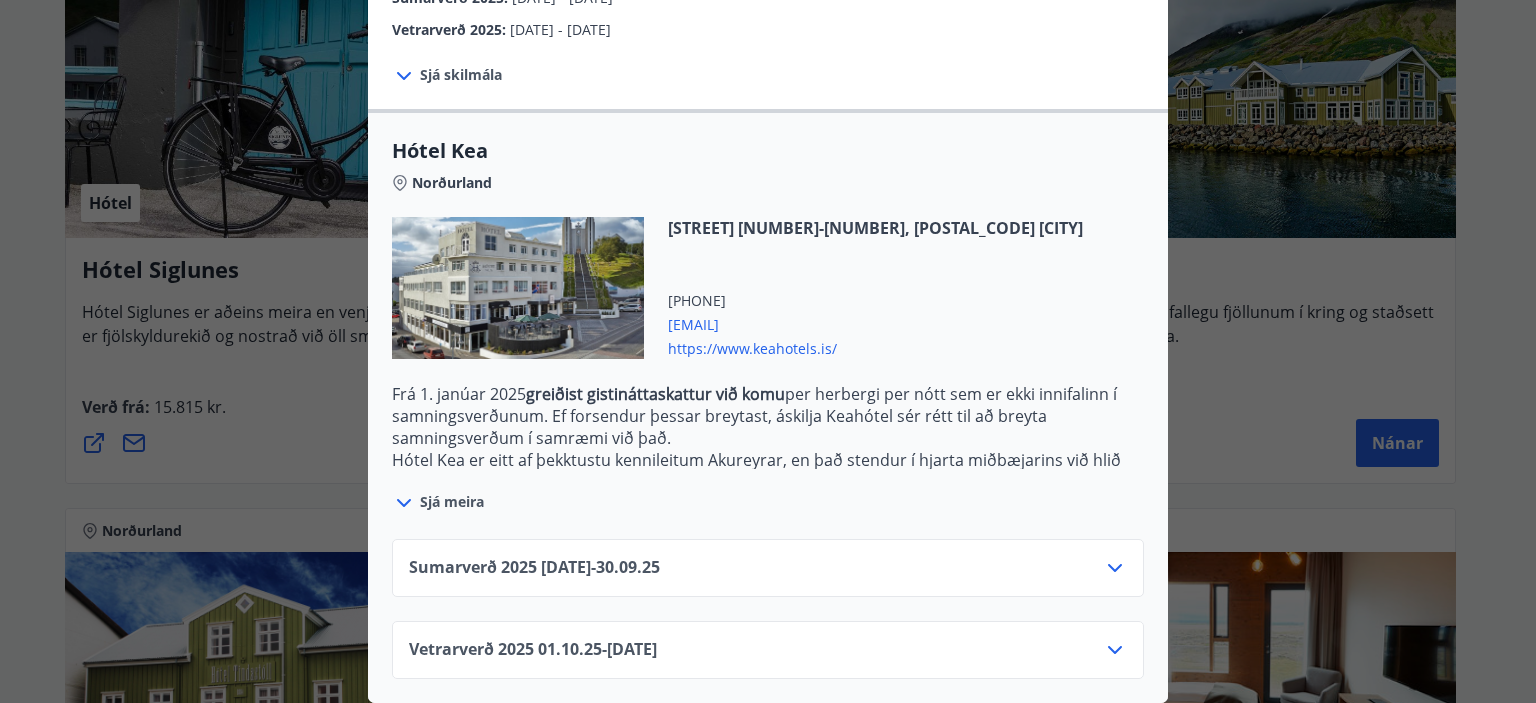 click 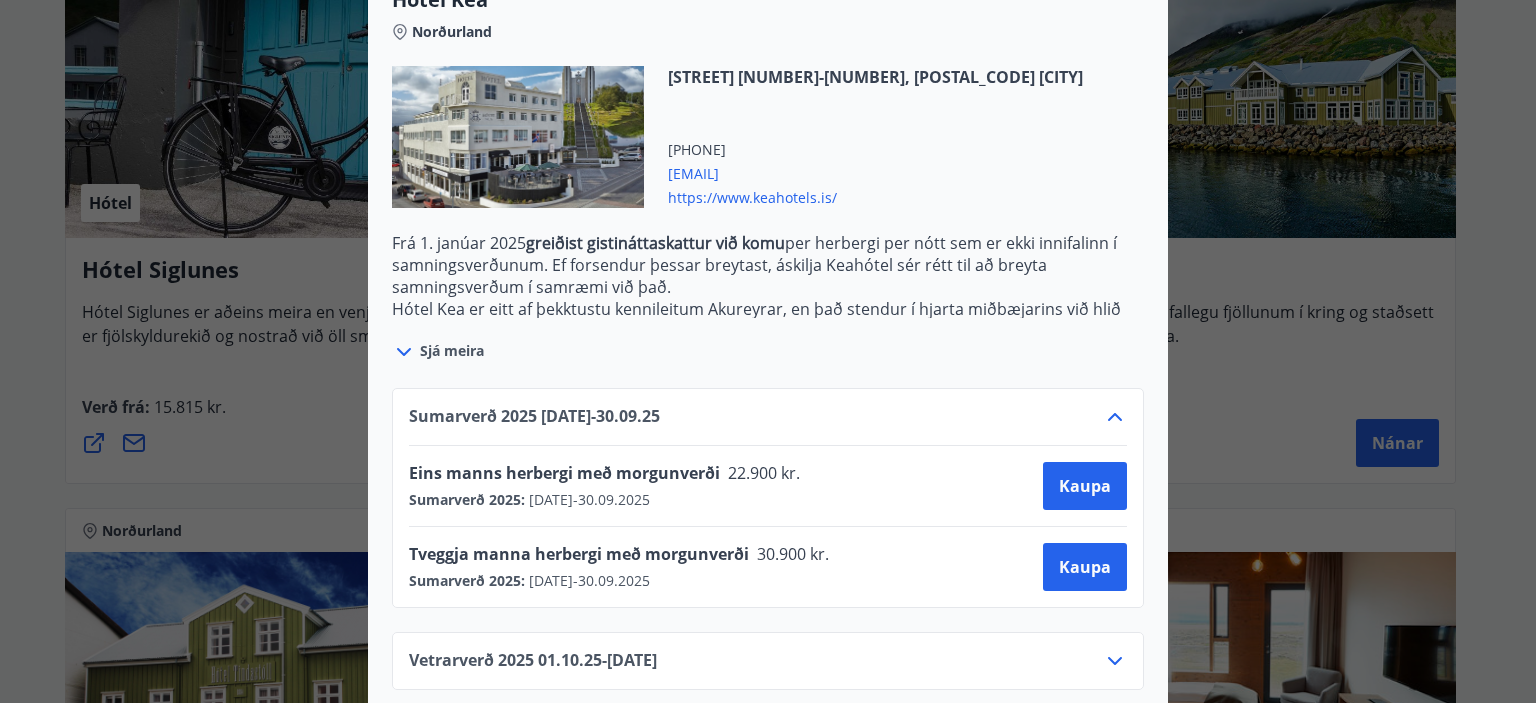 scroll, scrollTop: 576, scrollLeft: 0, axis: vertical 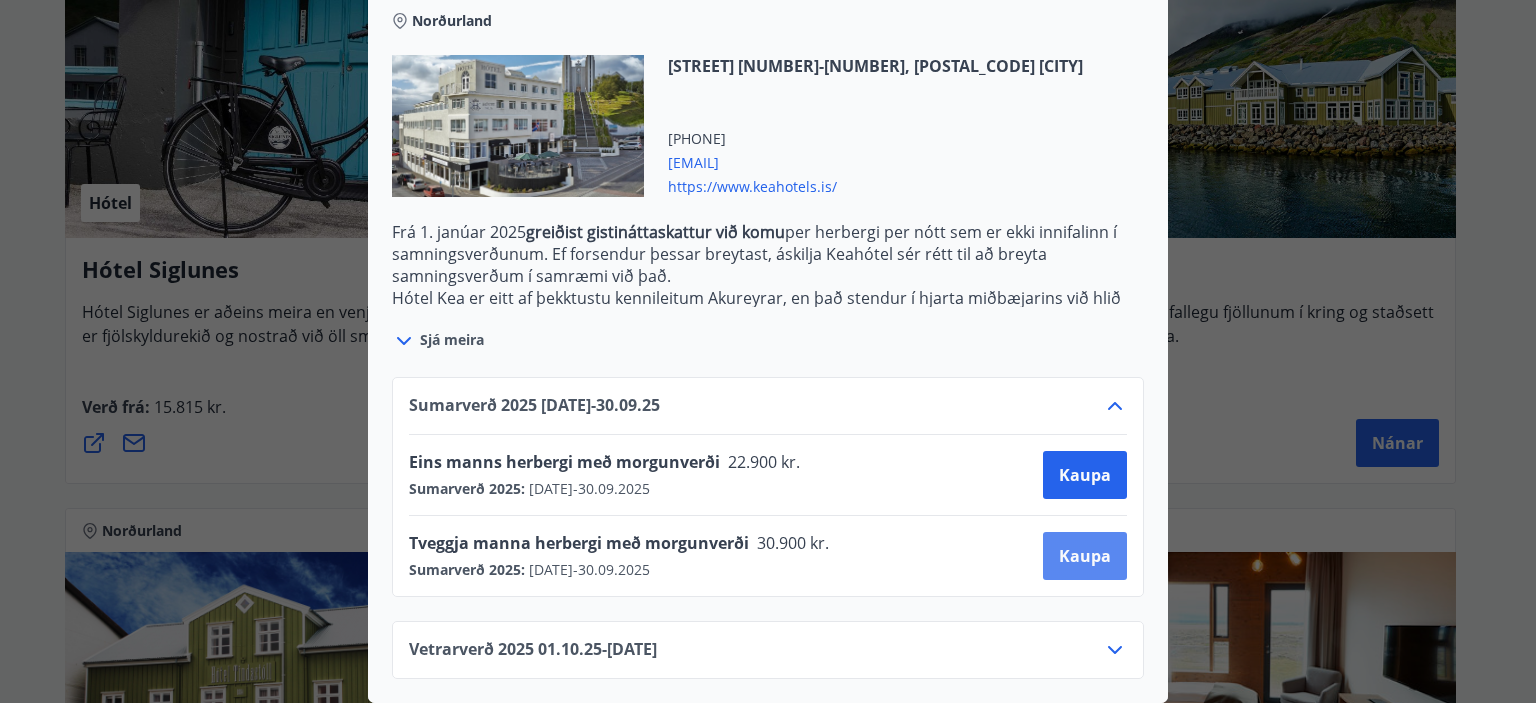 click on "Kaupa" at bounding box center [1085, 556] 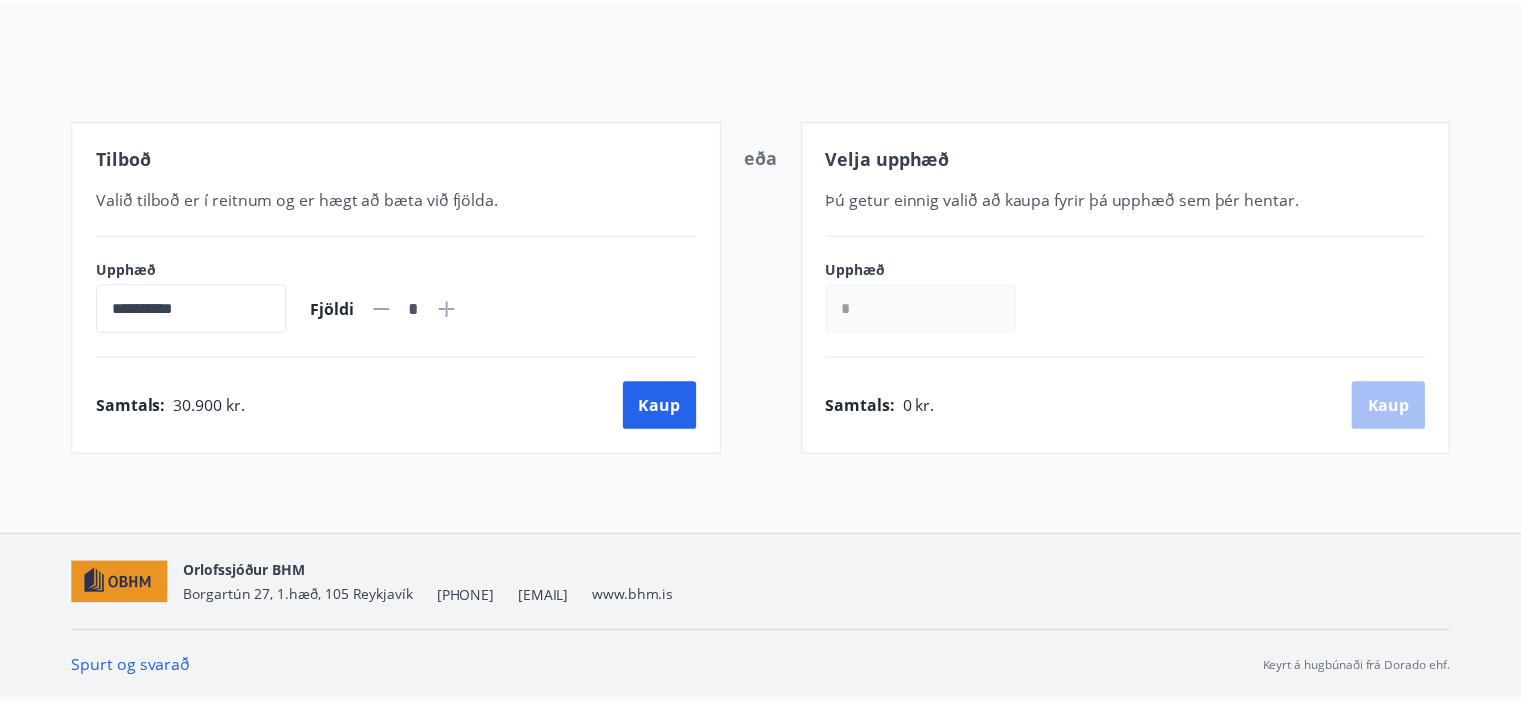 scroll, scrollTop: 196, scrollLeft: 0, axis: vertical 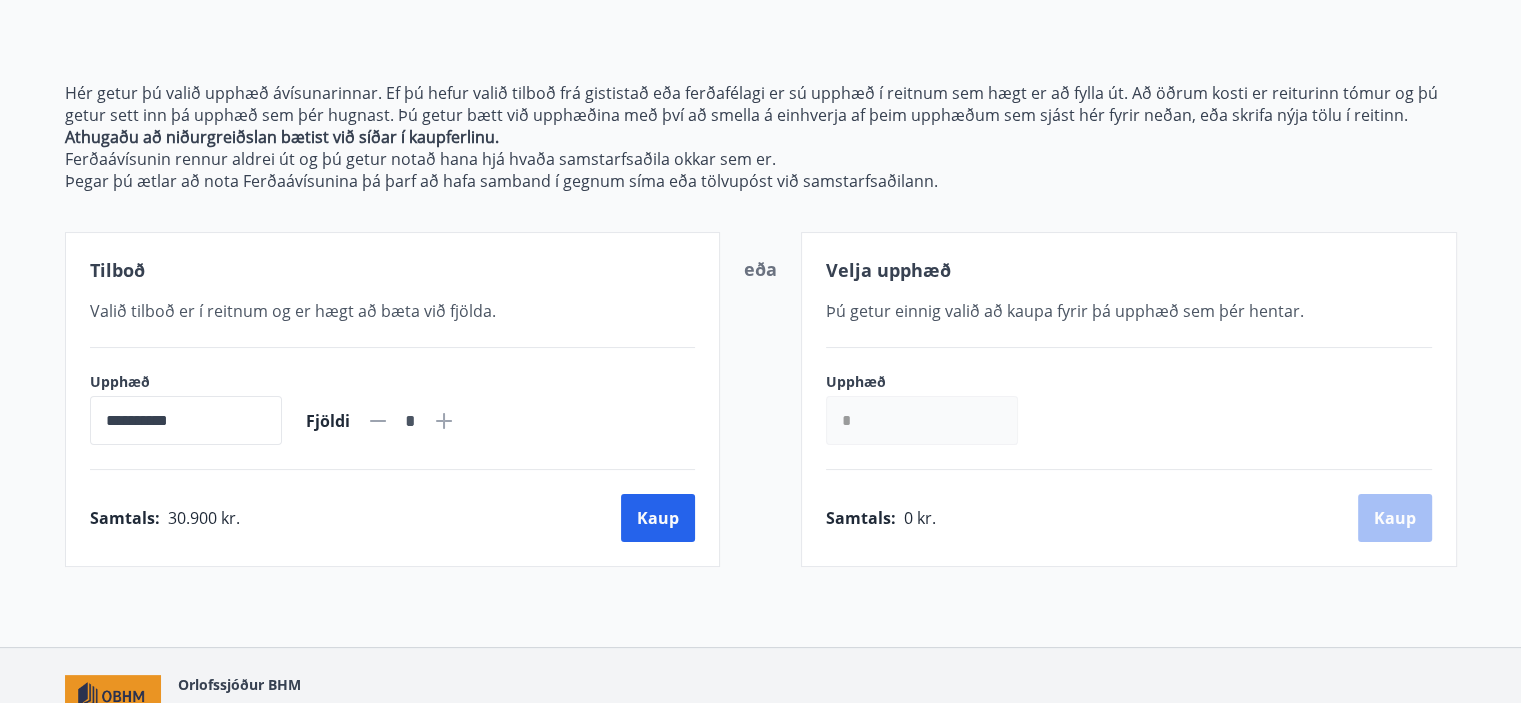 click 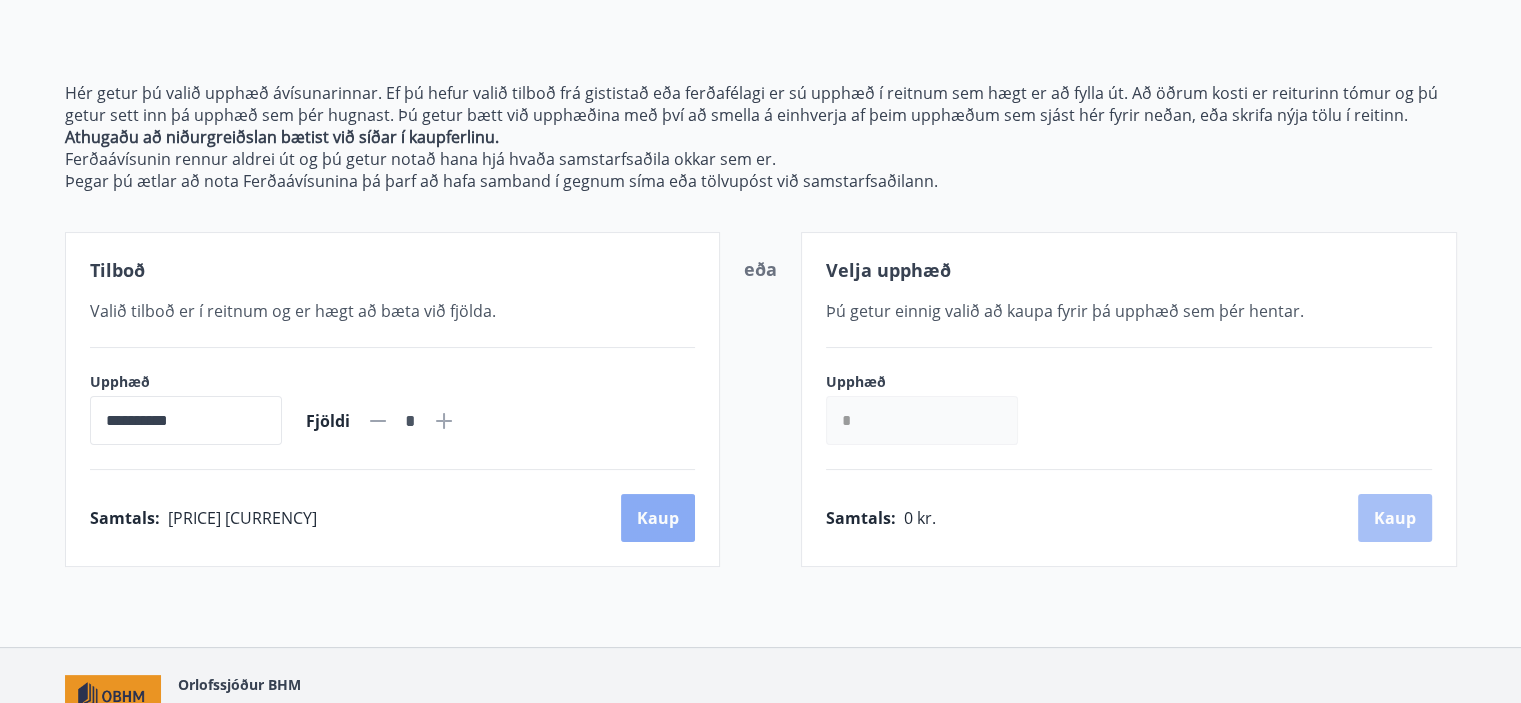 click on "Kaup" at bounding box center (658, 518) 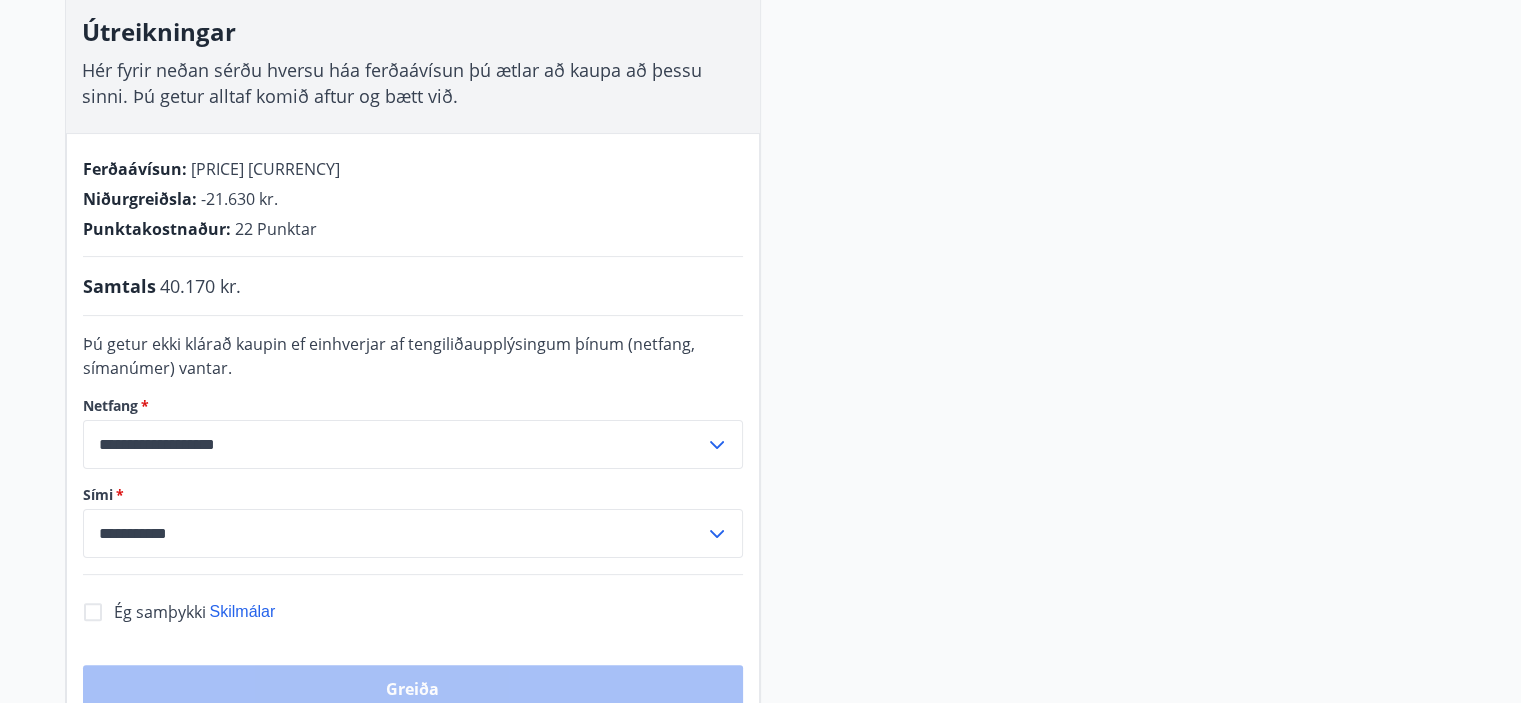 scroll, scrollTop: 396, scrollLeft: 0, axis: vertical 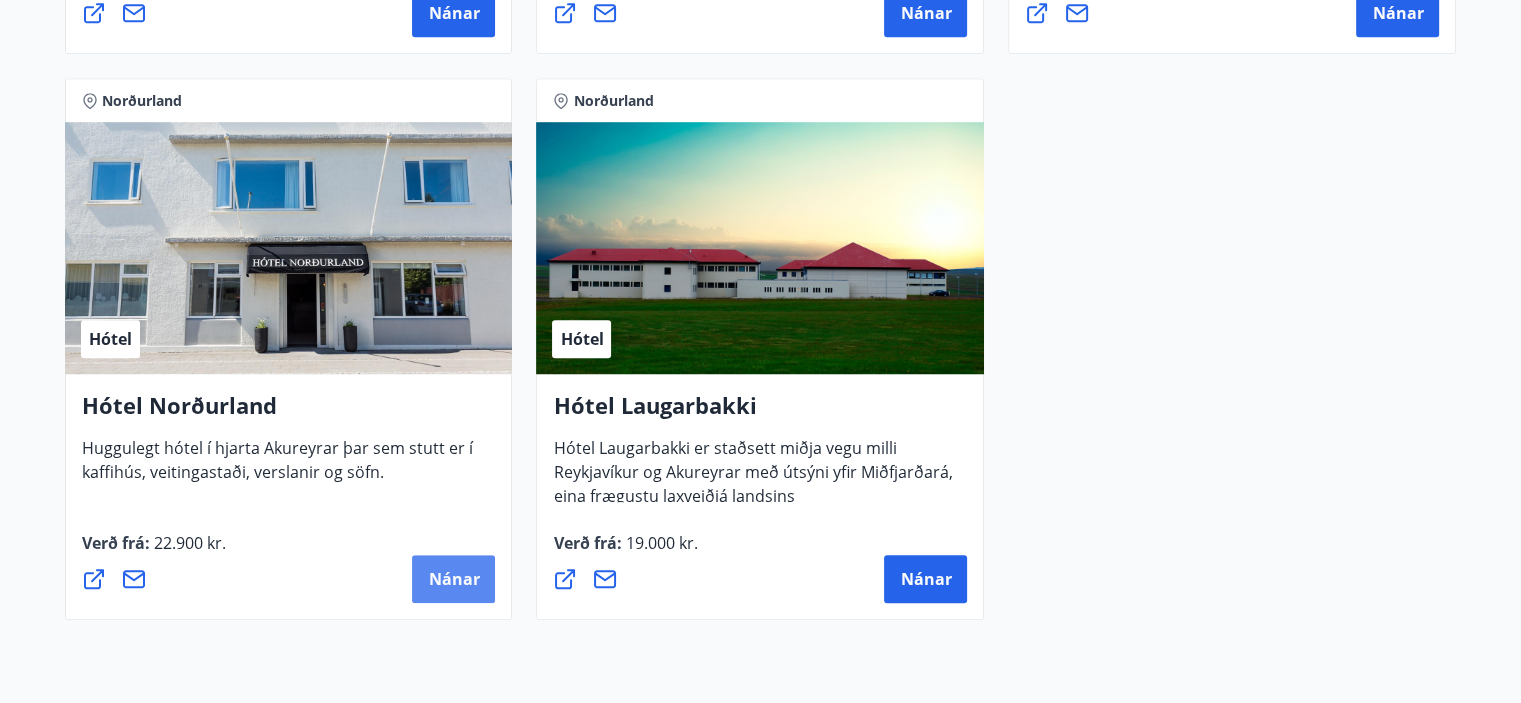 click on "Nánar" at bounding box center [453, 579] 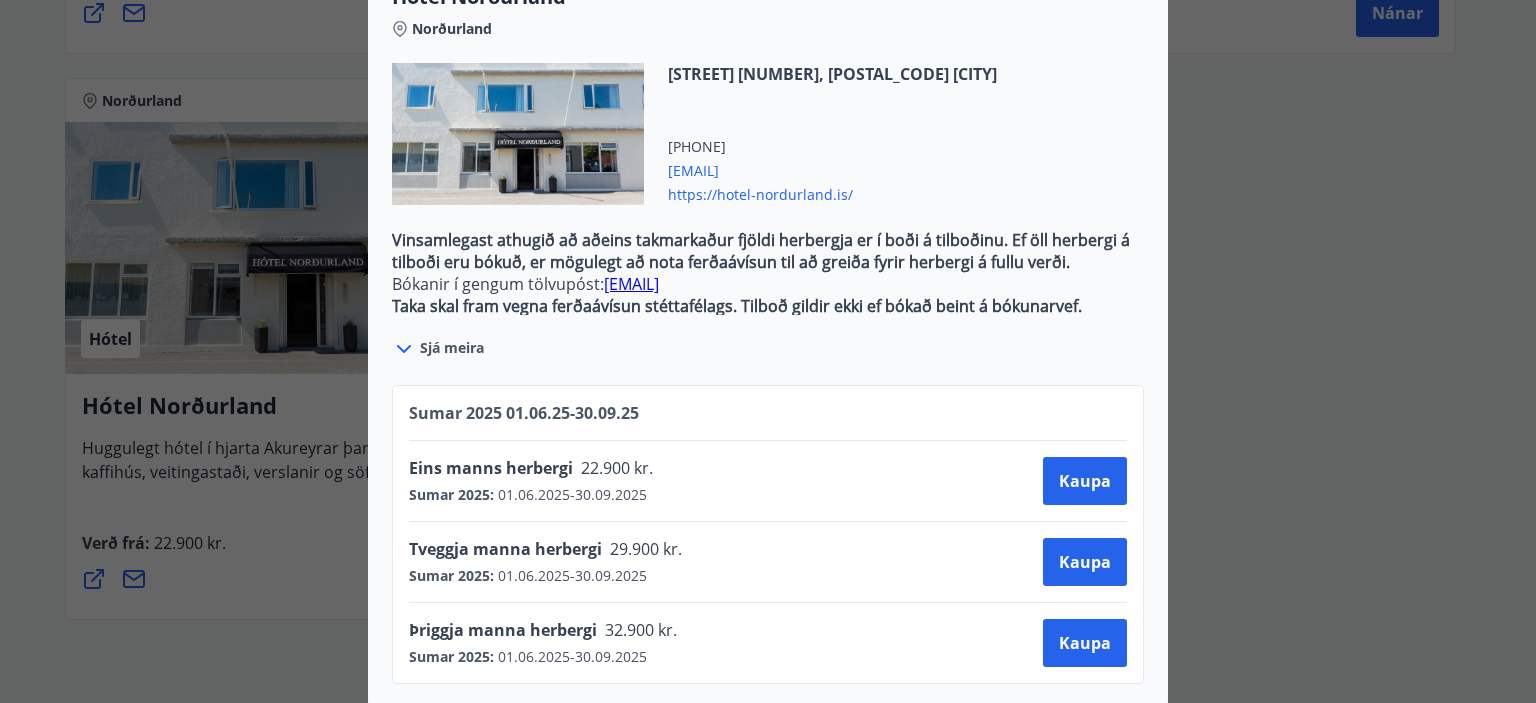 scroll, scrollTop: 651, scrollLeft: 0, axis: vertical 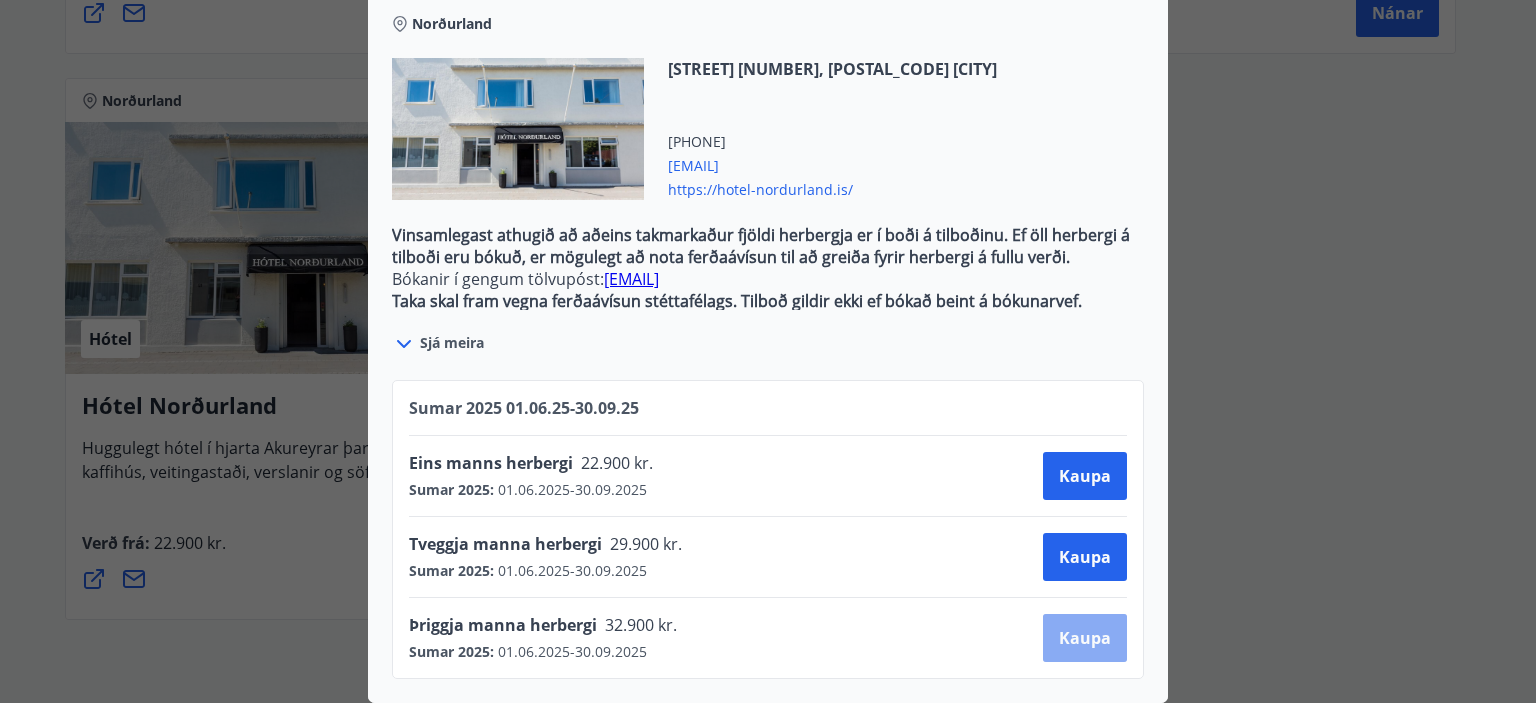 click on "Kaupa" at bounding box center (1085, 638) 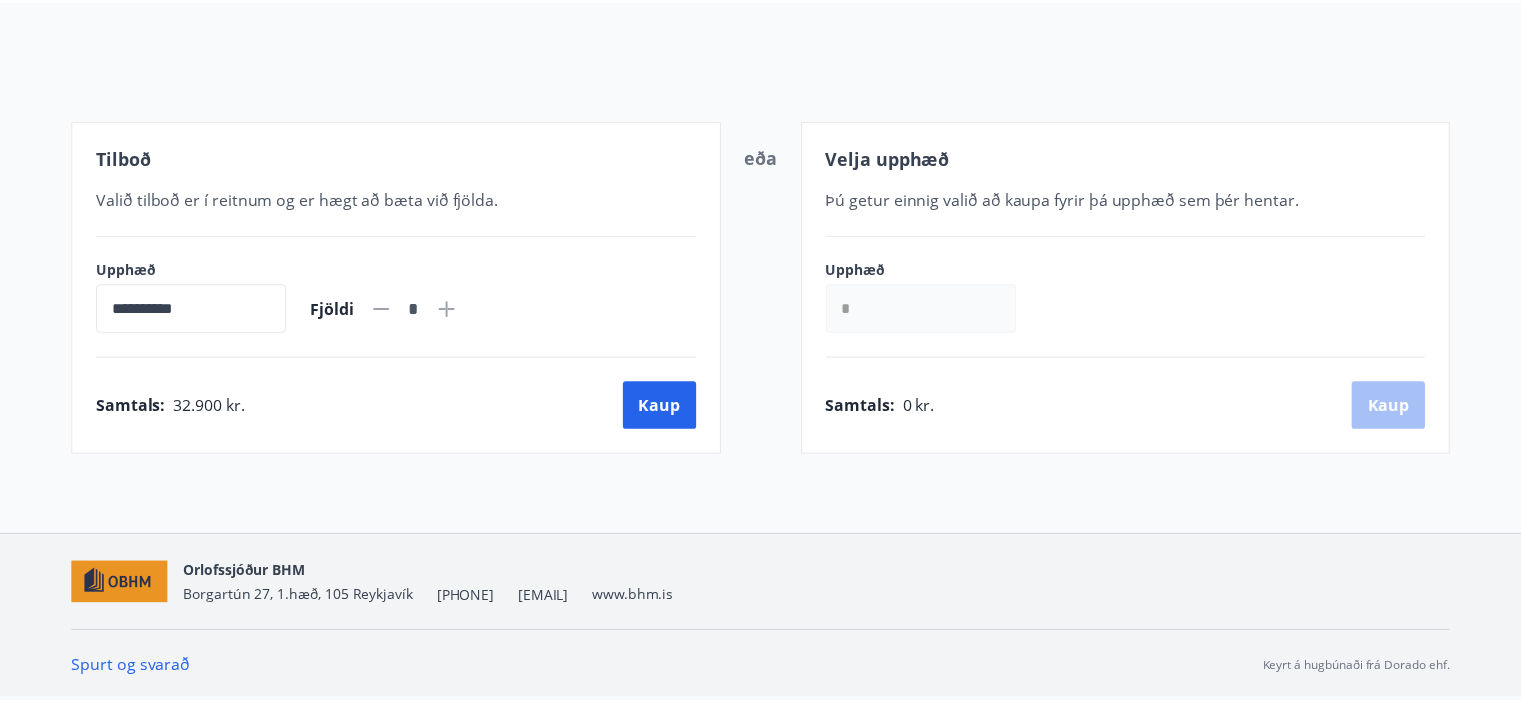 scroll, scrollTop: 196, scrollLeft: 0, axis: vertical 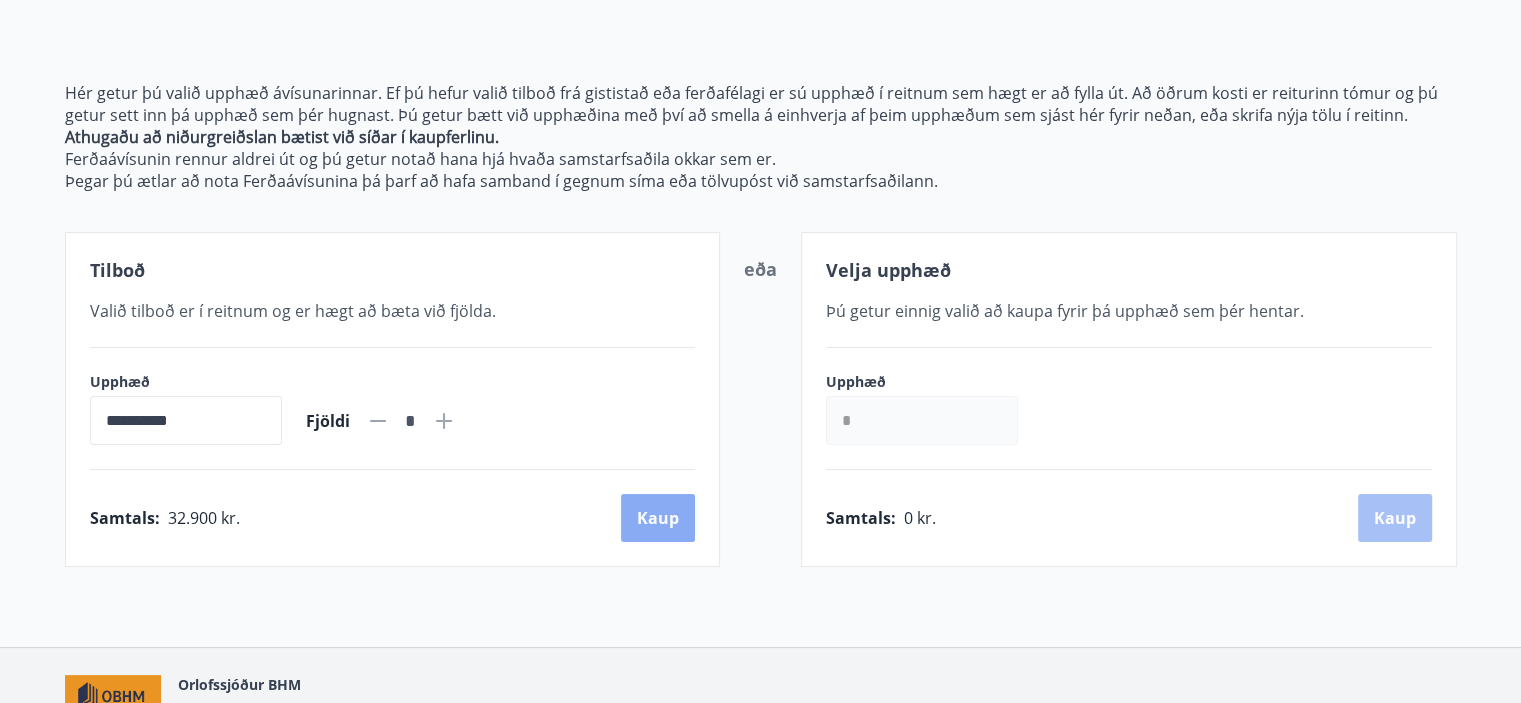 click on "Kaup" at bounding box center (658, 518) 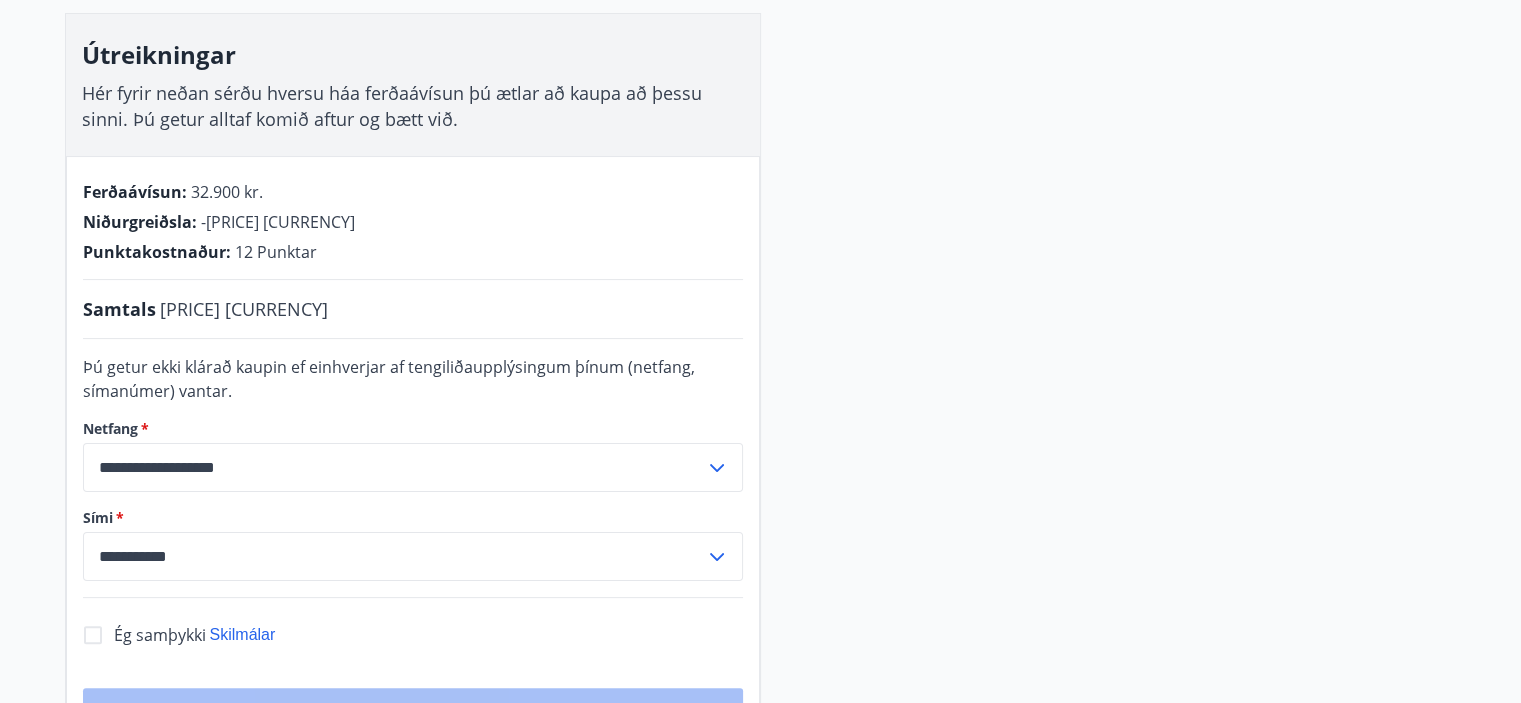 scroll, scrollTop: 396, scrollLeft: 0, axis: vertical 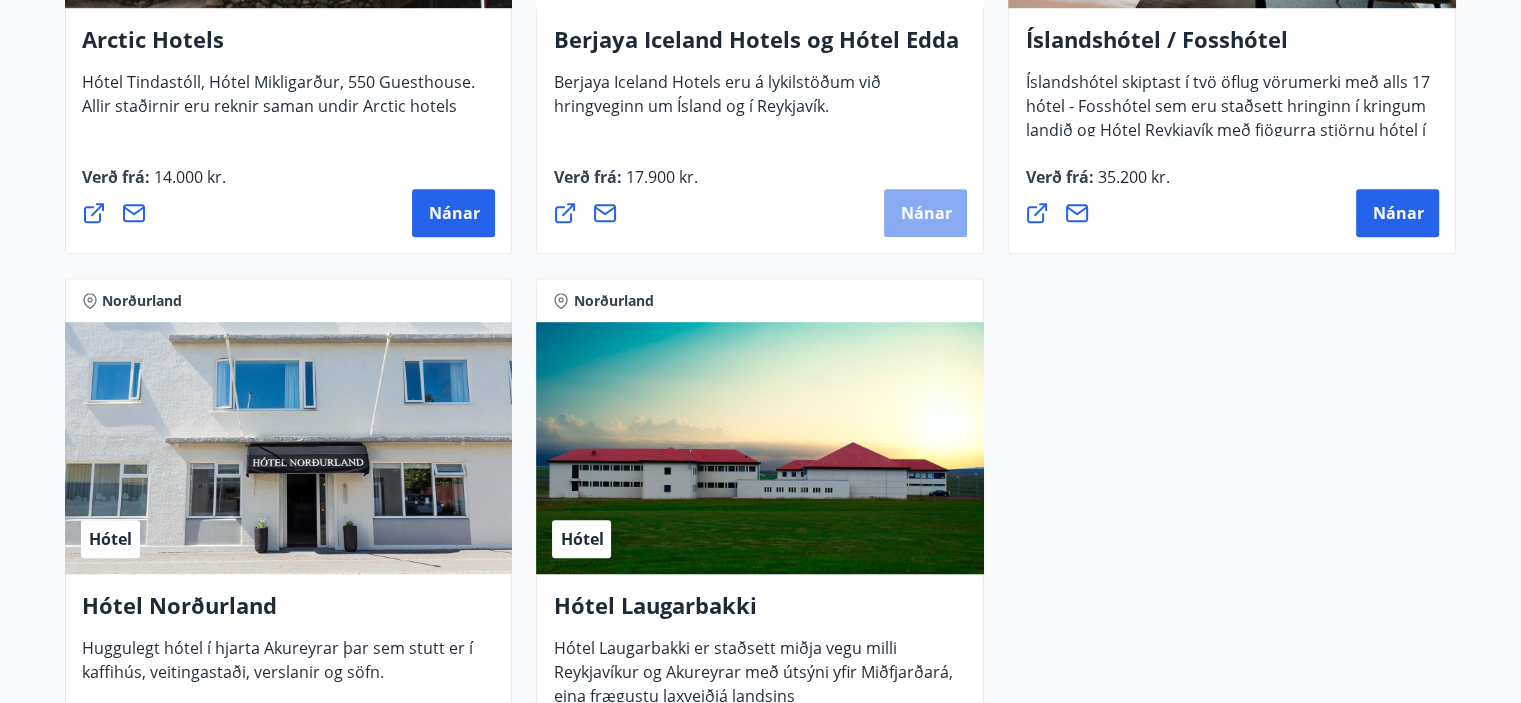 click on "Nánar" at bounding box center [925, 213] 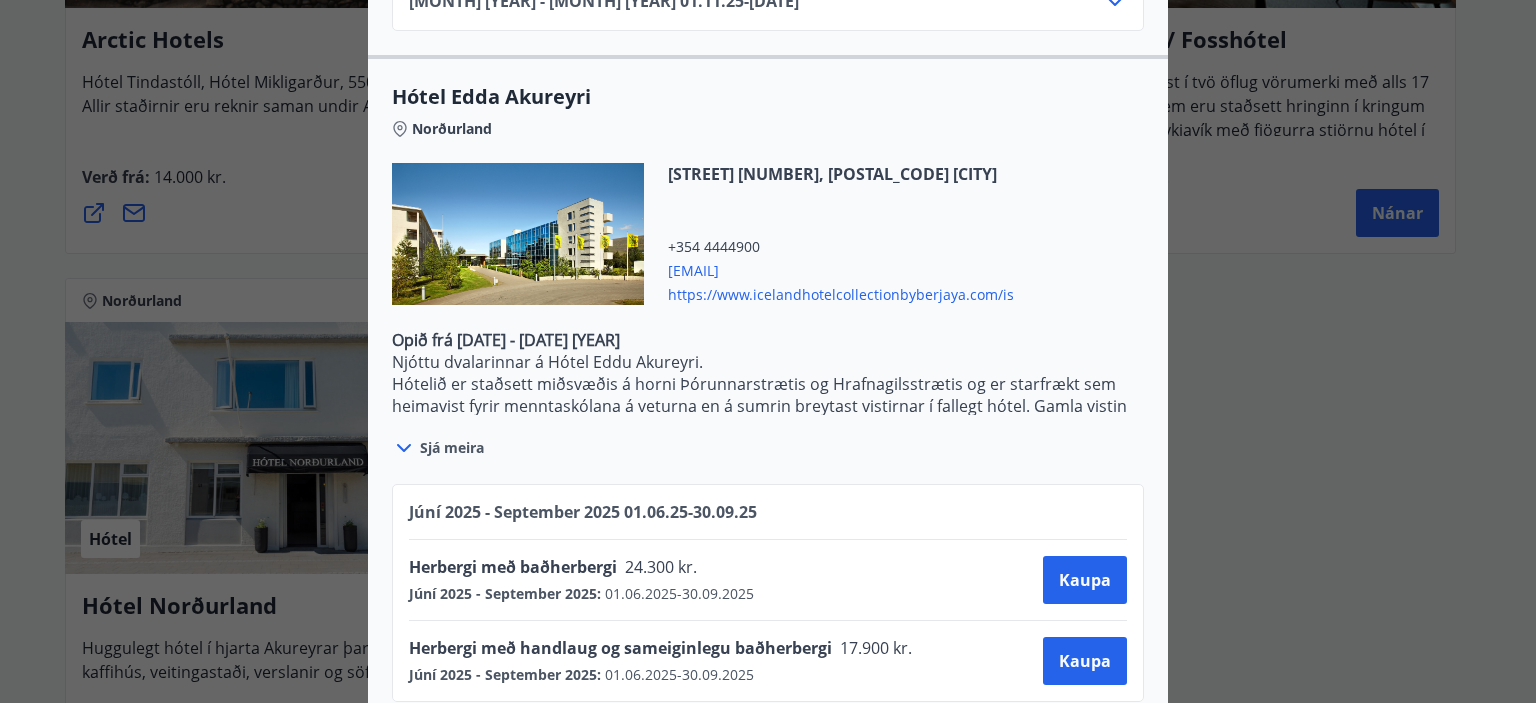 scroll, scrollTop: 1805, scrollLeft: 0, axis: vertical 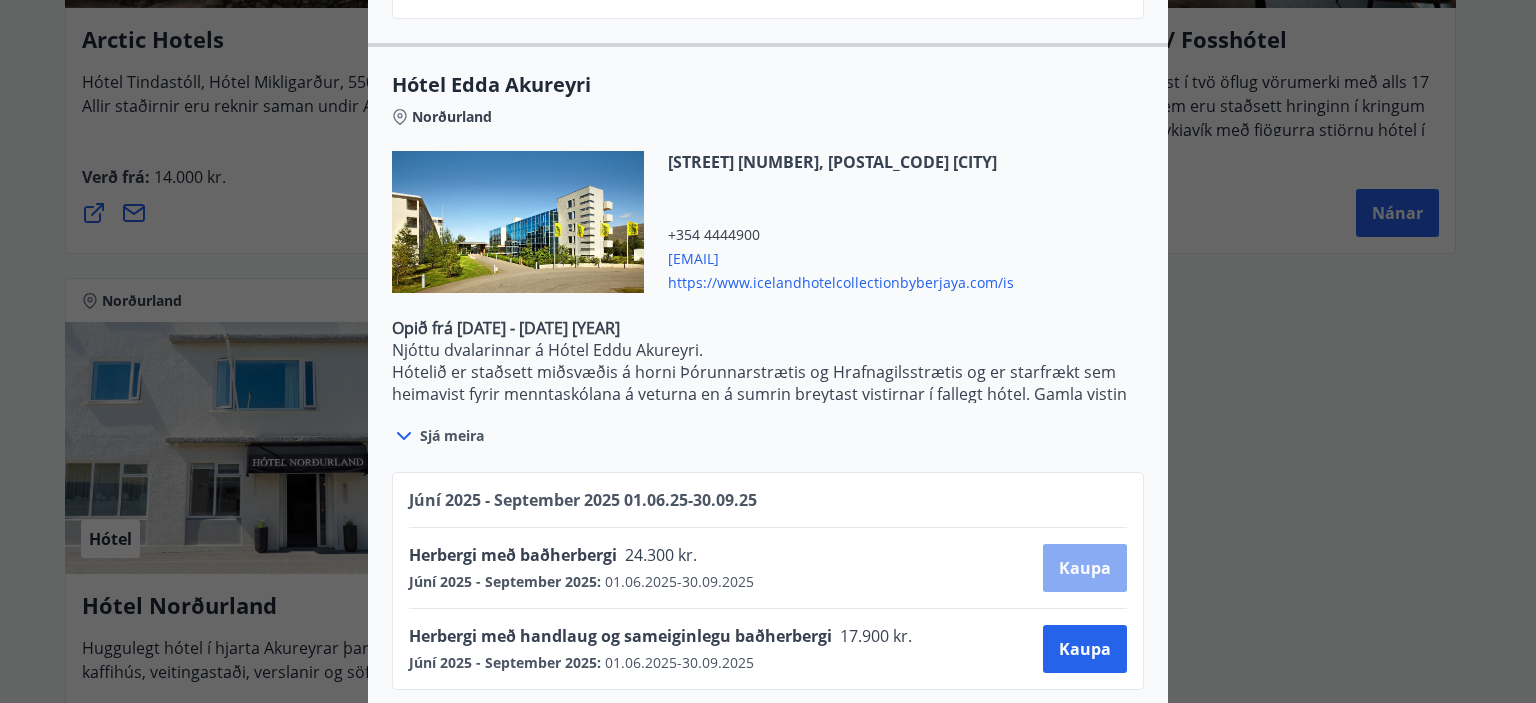 click on "Kaupa" at bounding box center [1085, 568] 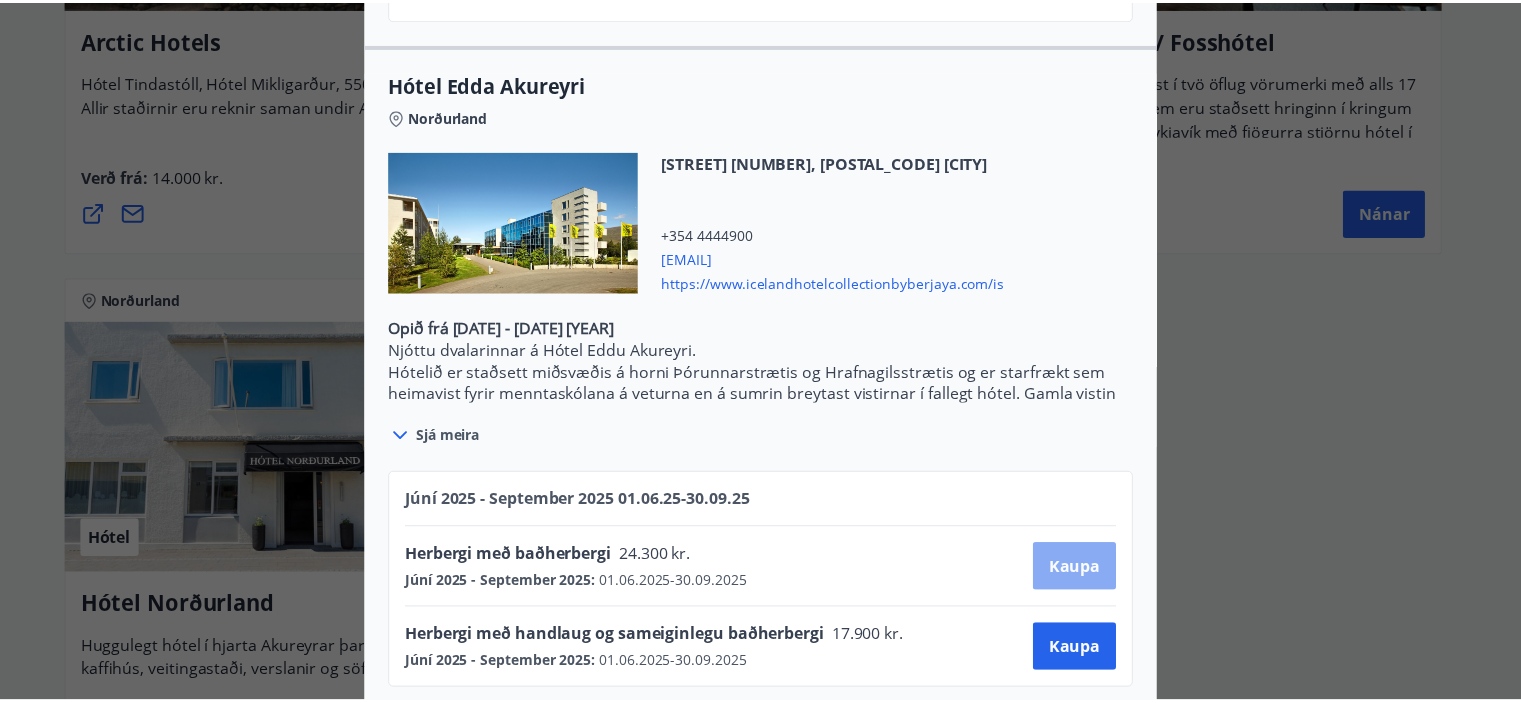 scroll, scrollTop: 196, scrollLeft: 0, axis: vertical 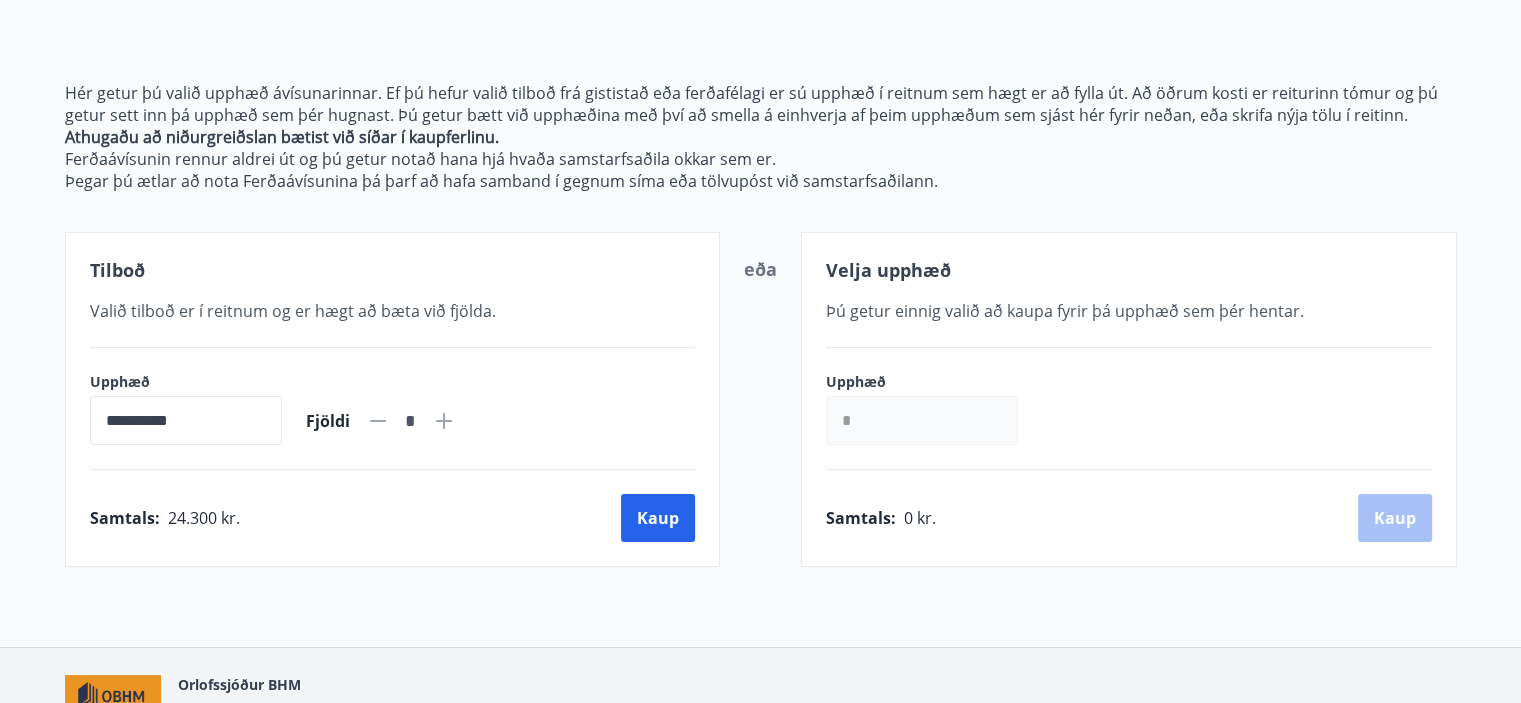 click 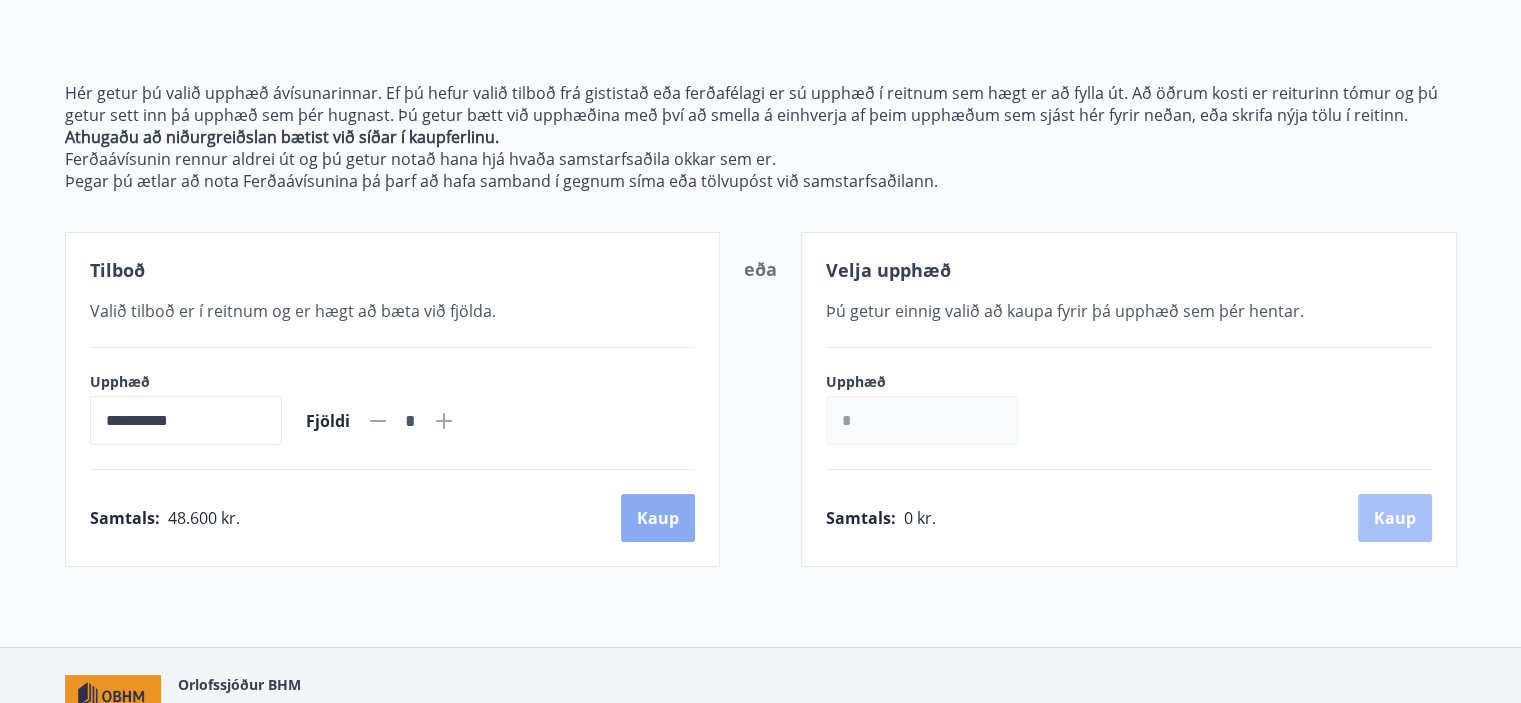click on "Kaup" at bounding box center (658, 518) 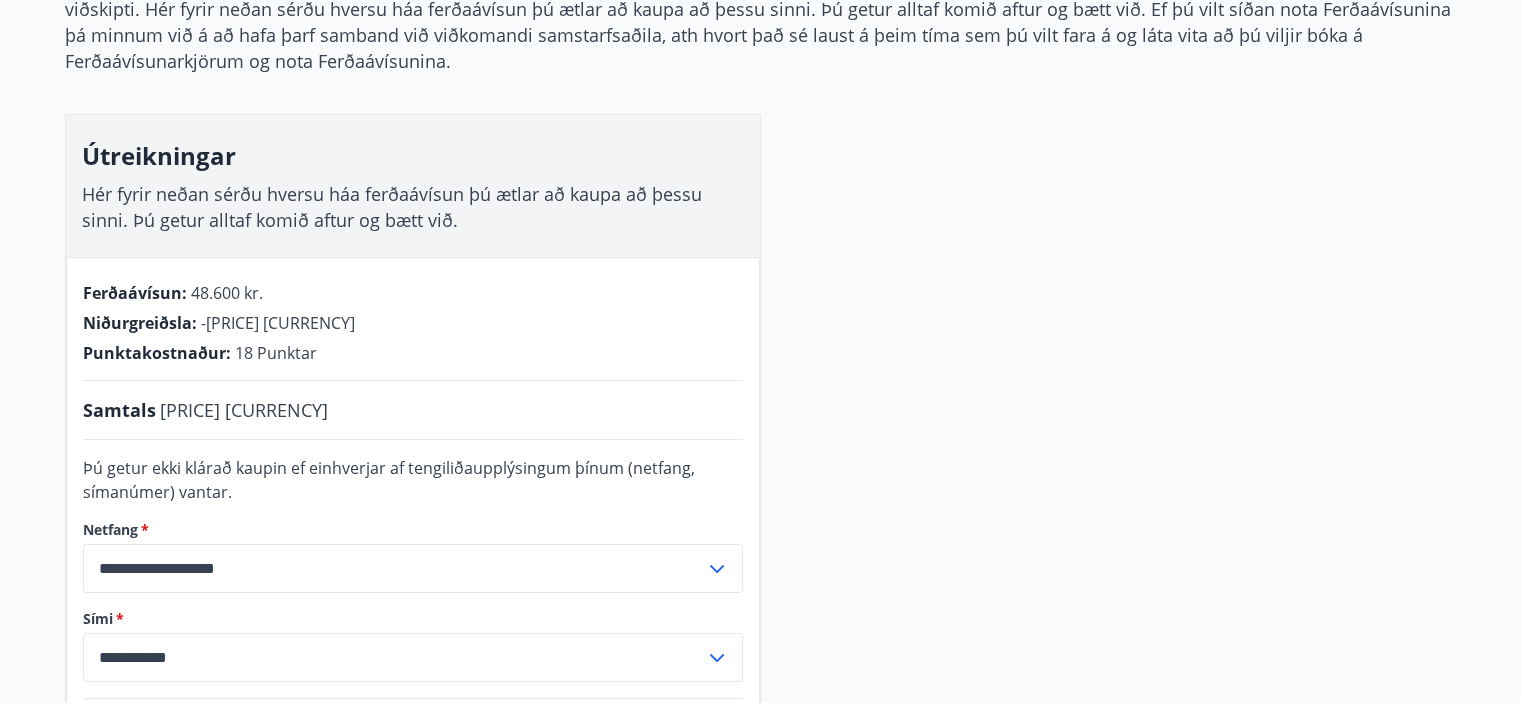 scroll, scrollTop: 296, scrollLeft: 0, axis: vertical 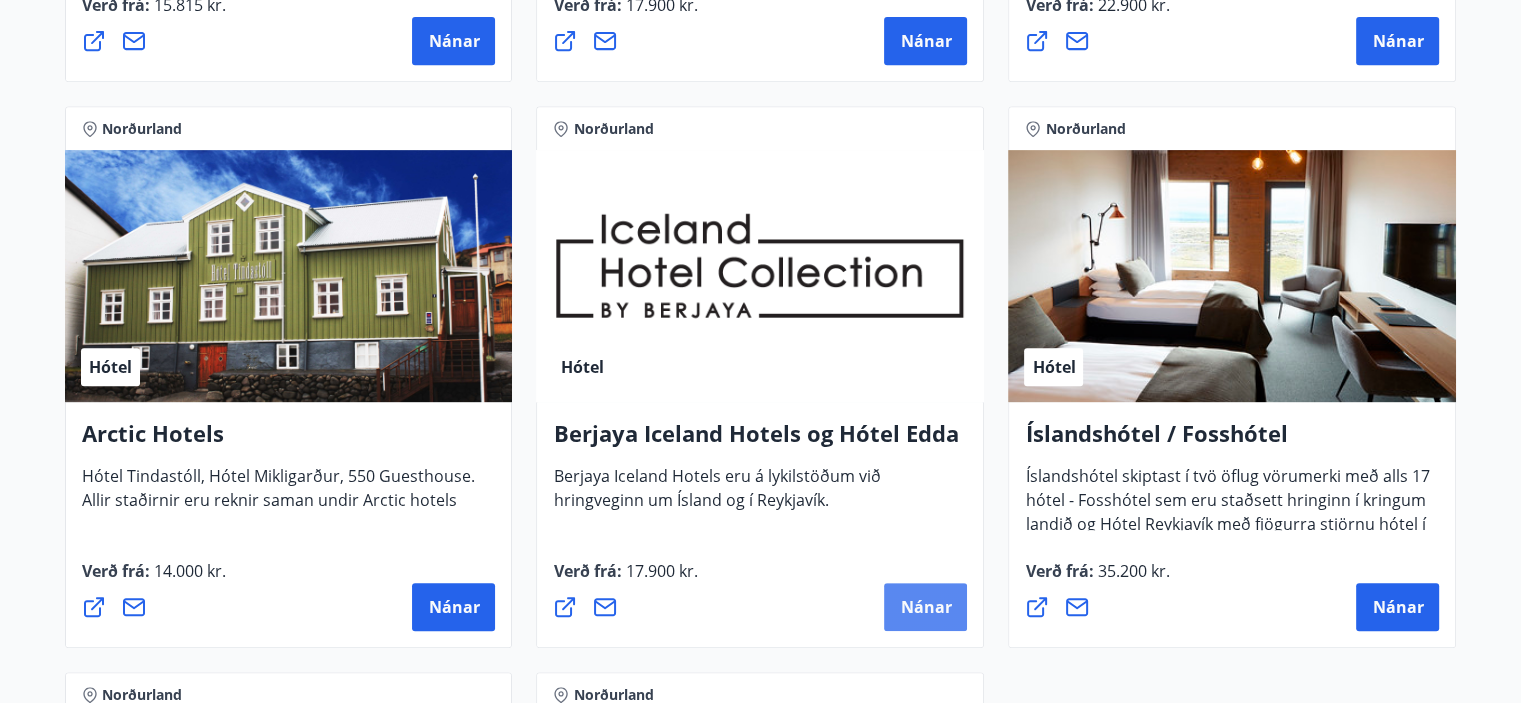 click on "Nánar" at bounding box center [925, 607] 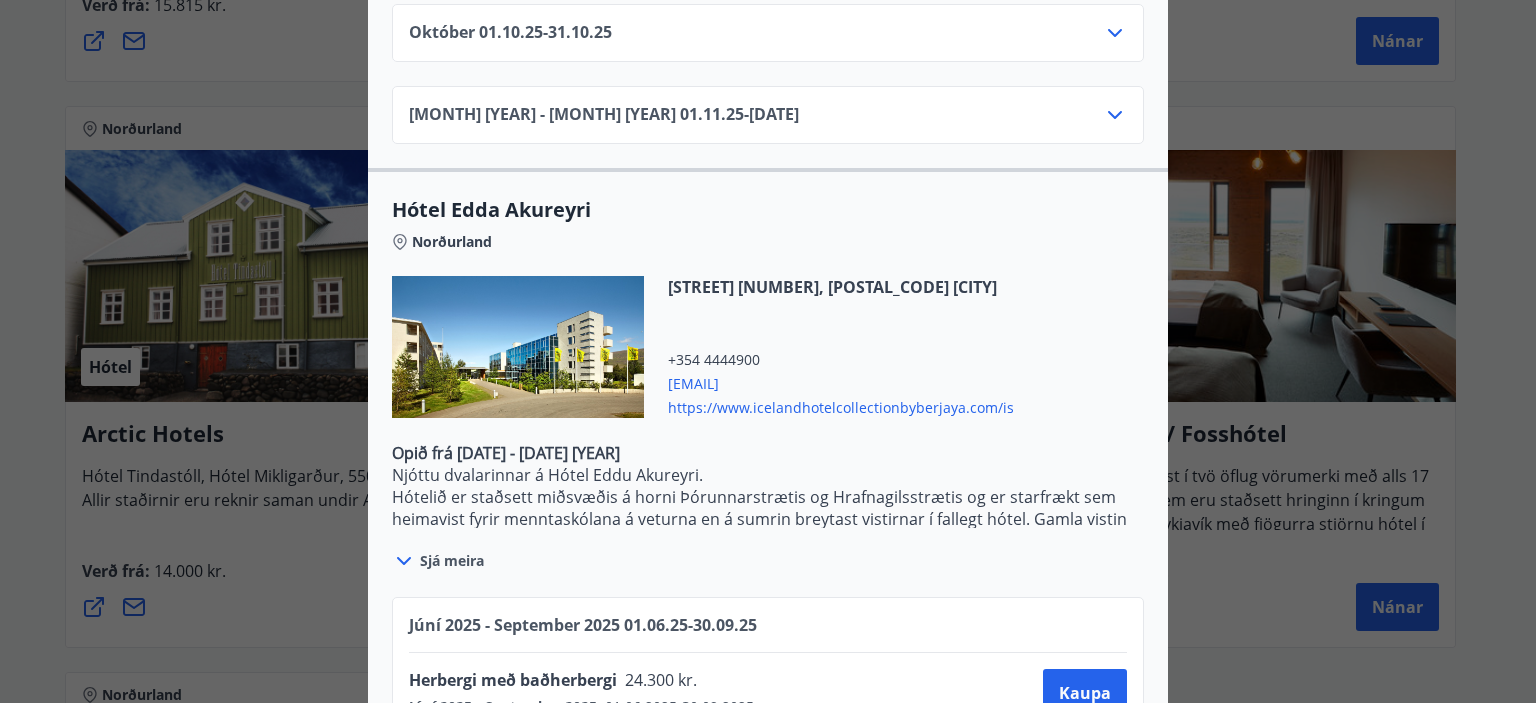 scroll, scrollTop: 1800, scrollLeft: 0, axis: vertical 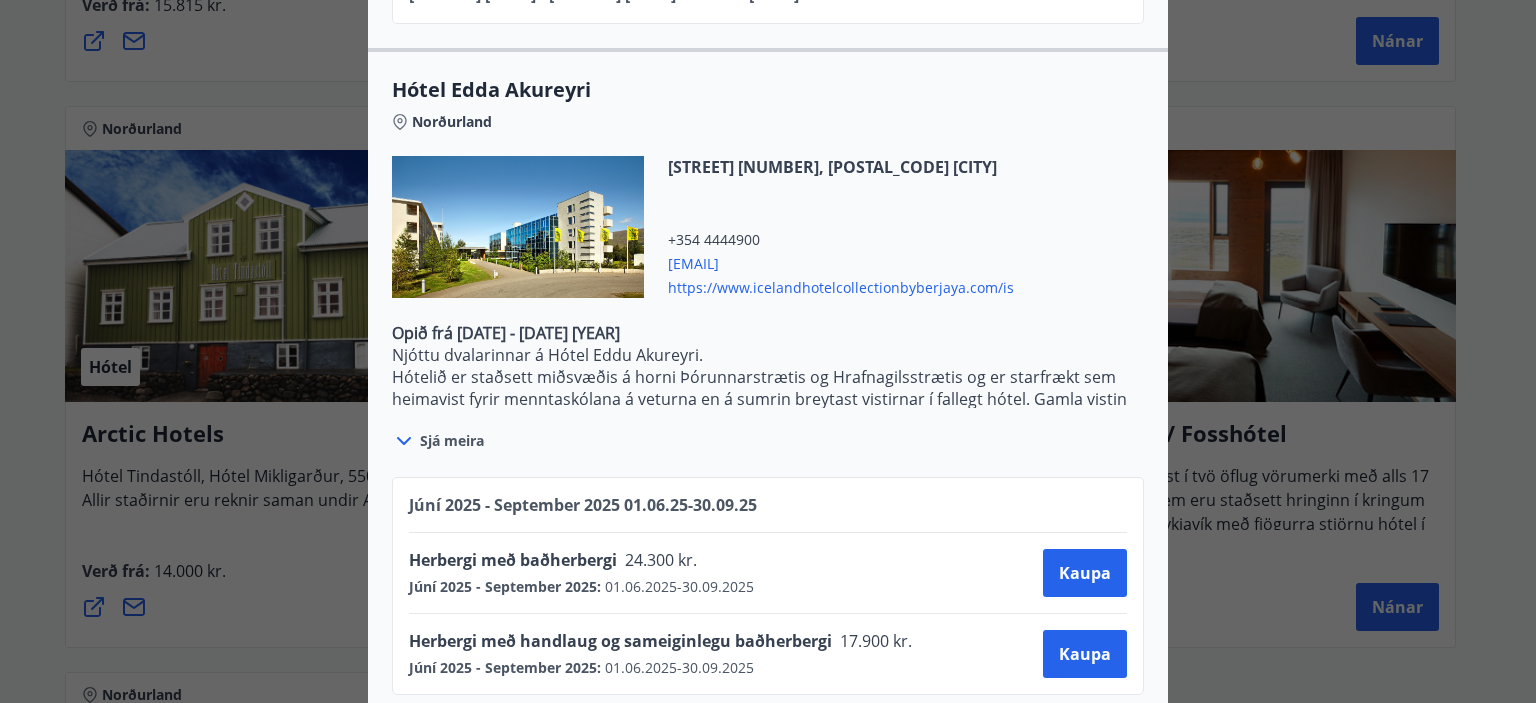 click 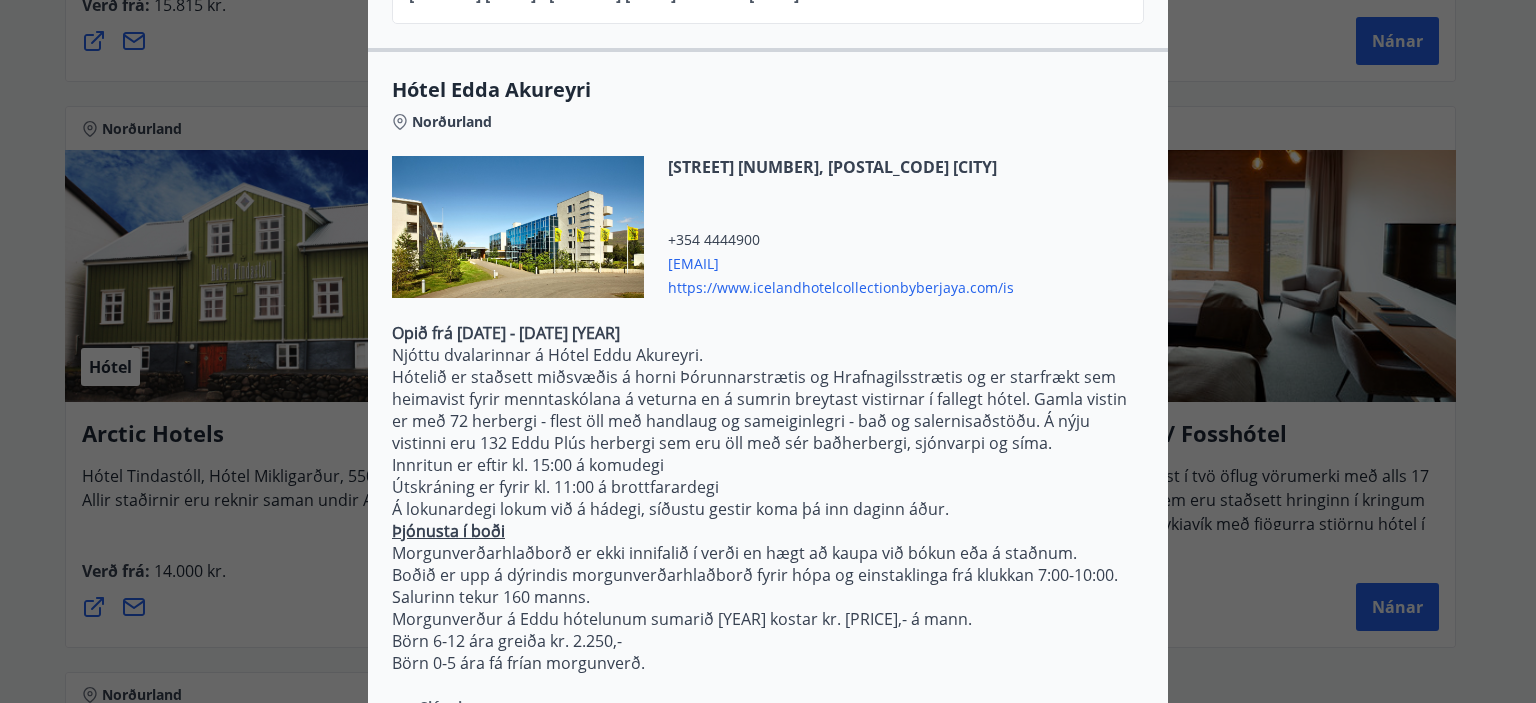 scroll, scrollTop: 0, scrollLeft: 0, axis: both 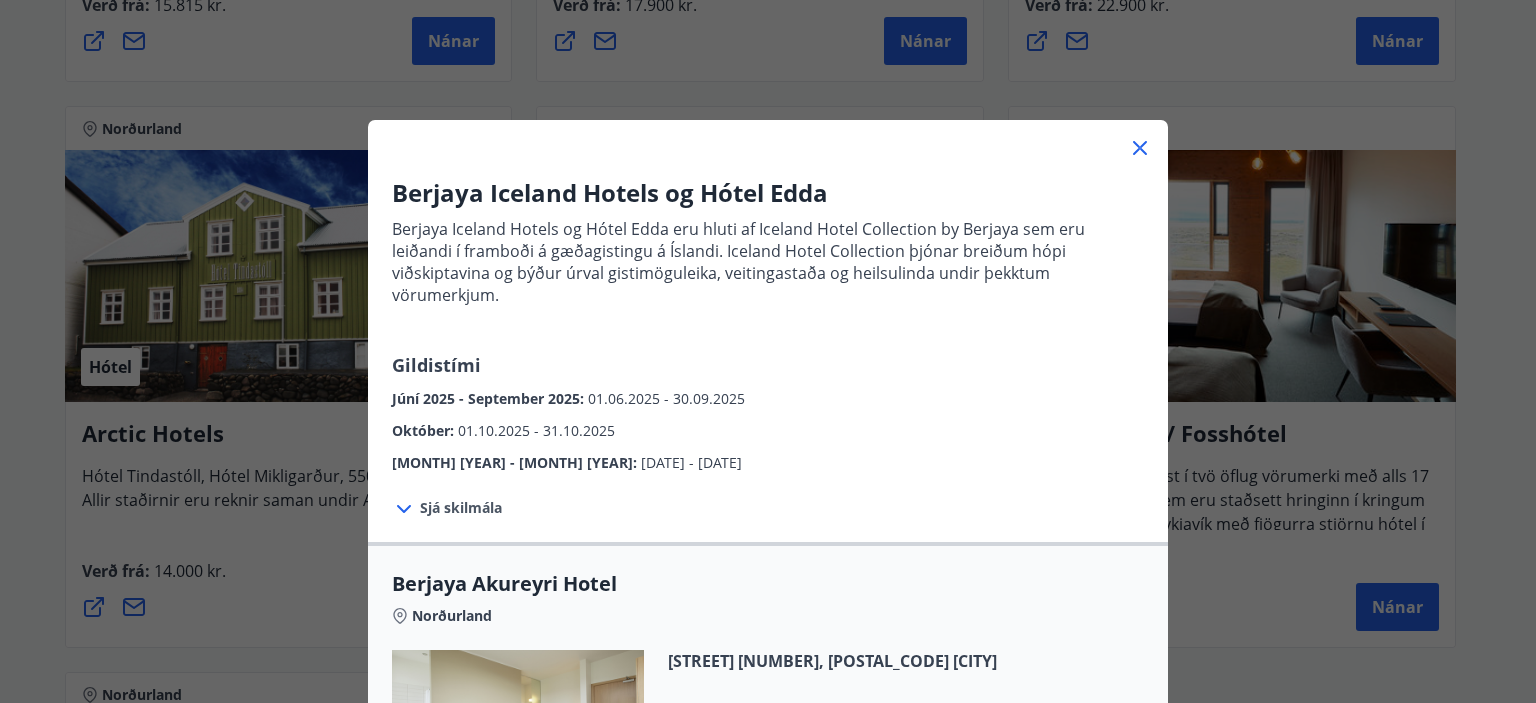 click on "Berjaya Iceland Hotels og Hótel Edda Berjaya Iceland Hotels og Hótel Edda eru hluti af Iceland Hotel Collection by Berjaya sem eru leiðandi í framboði á gæðagistingu á Íslandi. Iceland Hotel Collection þjónar breiðum hópi viðskiptavina og býður úrval gistimöguleika, veitingastaða og heilsulinda undir þekktum vörumerkjum.
Gildistími Júní [YEAR] - September [YEAR] : [DATE] - [DATE] Október : [DATE] - [DATE] Janúar [YEAR] - April [YEAR] : [DATE] - [DATE] Sjá skilmála Bókunarskilmálar og verð sem tilgreint er við bókun gilda þegar greiðsla fer fram með ferðaávísun. Ef afbókun berst eftir að afbókunarskilmálar taka gildi, eða ef gestur mætir ekki, verður rukkað fyrir heildarkostnað bókunar af kreditkorti gestsins.
Ekki er hægt að greiða fyrir fyrirframgreiddar bókanir með ferðaávísun.
Morgunverður er ekki innifalinn í verði.
Berjaya Akureyri Hotel Norðurland Þingvallastræti 23, 600 Akureyri [PHONE]
[DATE]  -     -" at bounding box center [768, 351] 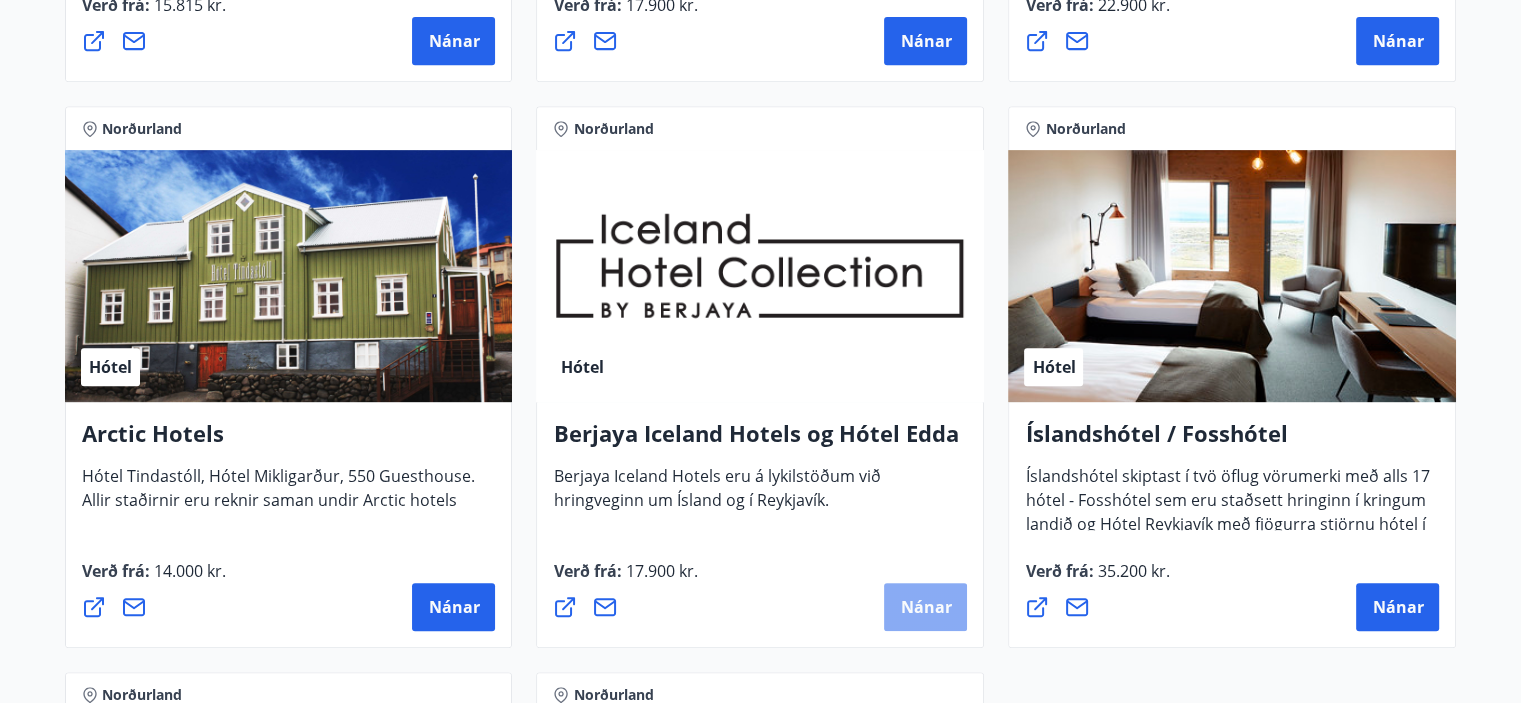 click on "Nánar" at bounding box center (925, 607) 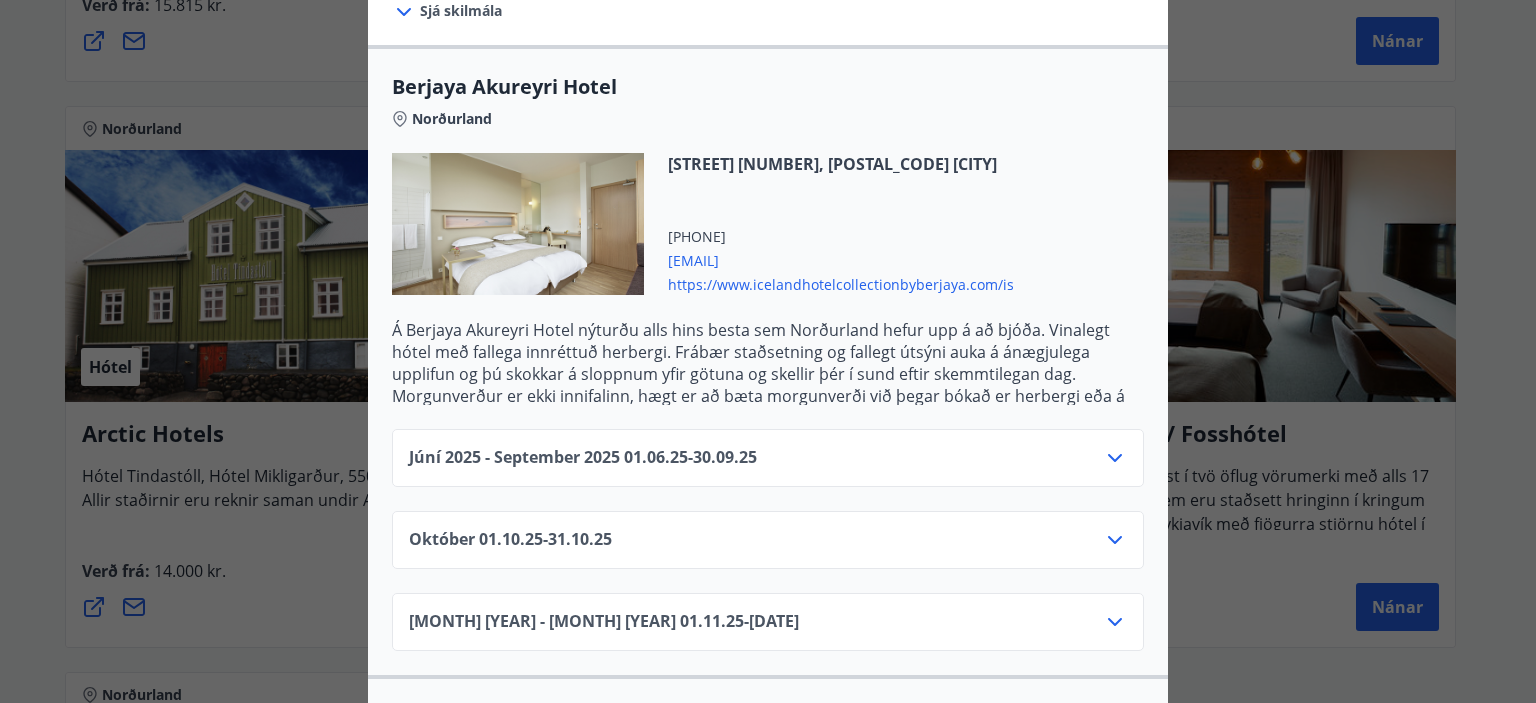 scroll, scrollTop: 500, scrollLeft: 0, axis: vertical 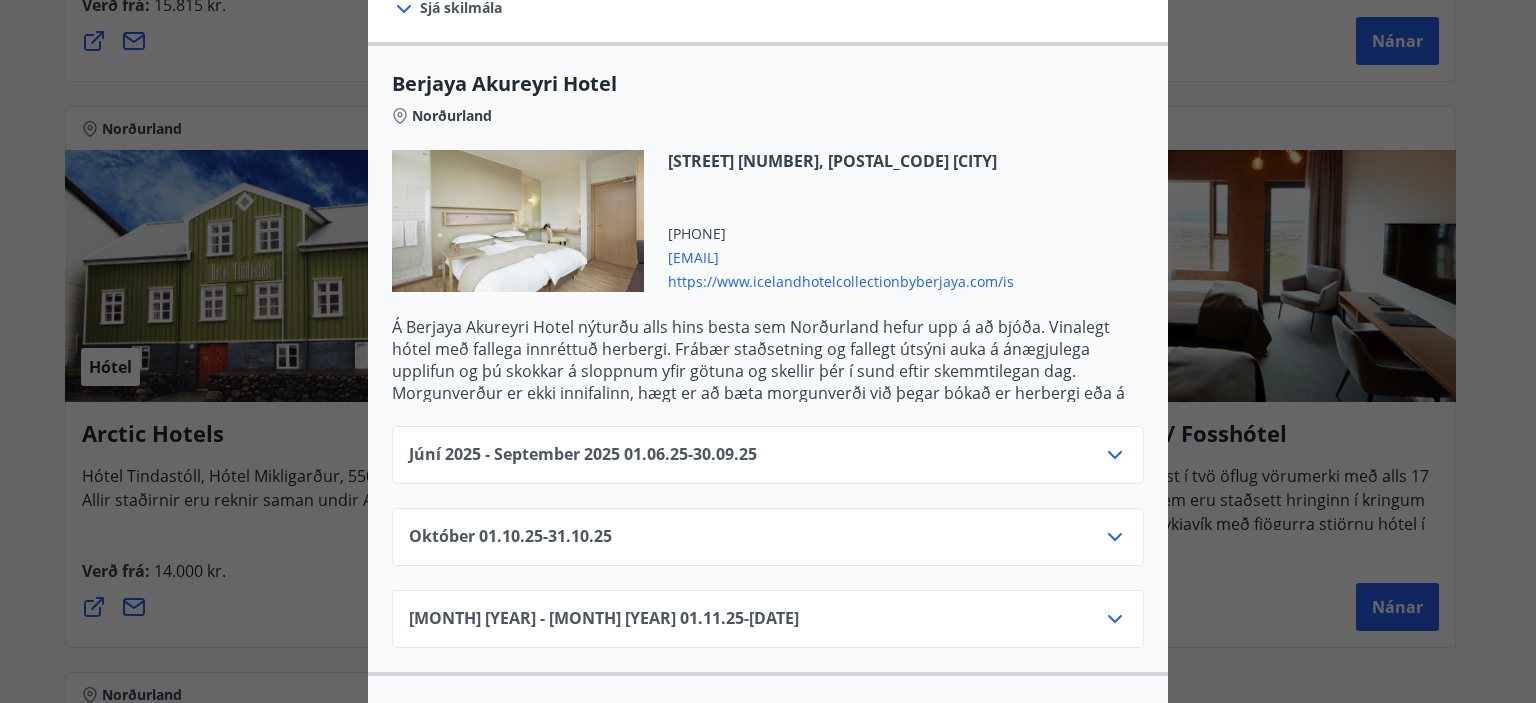 click 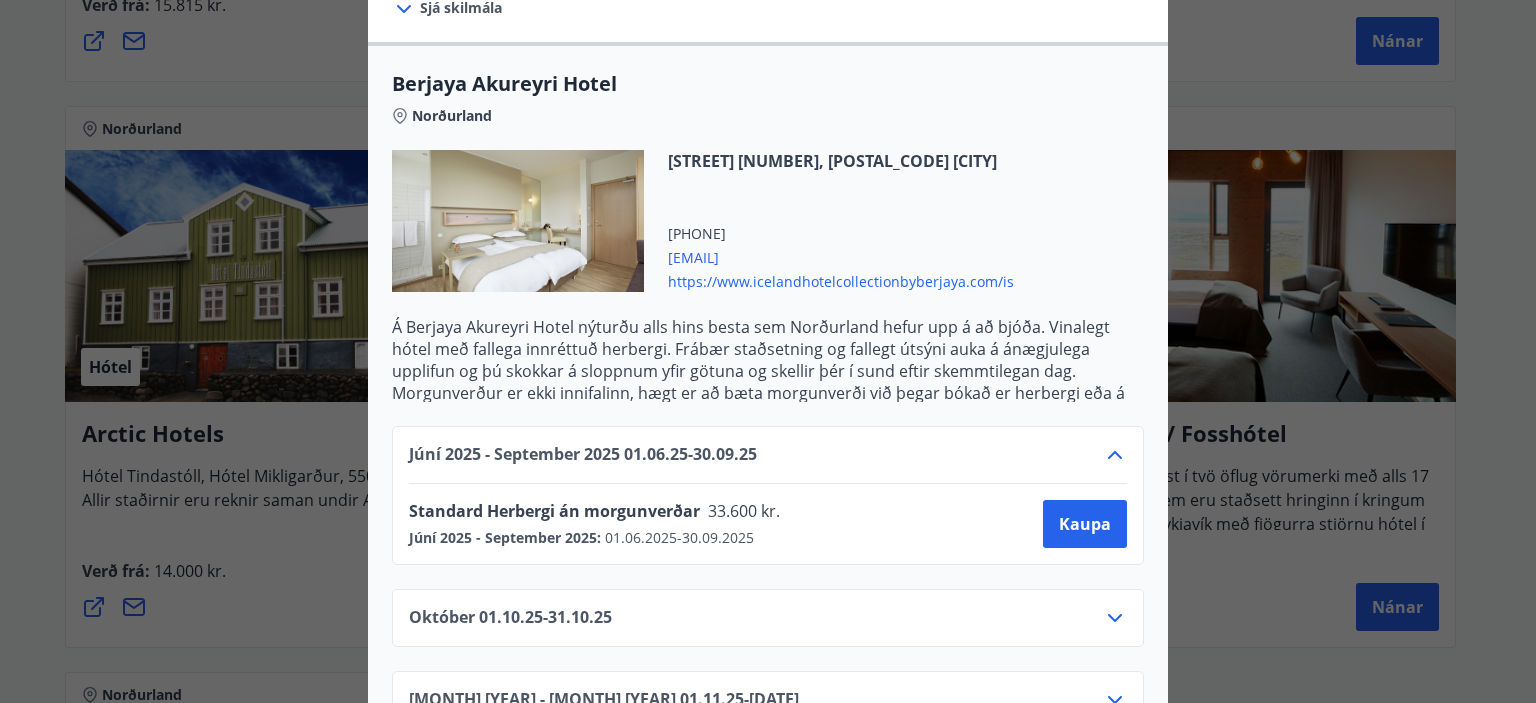 scroll, scrollTop: 600, scrollLeft: 0, axis: vertical 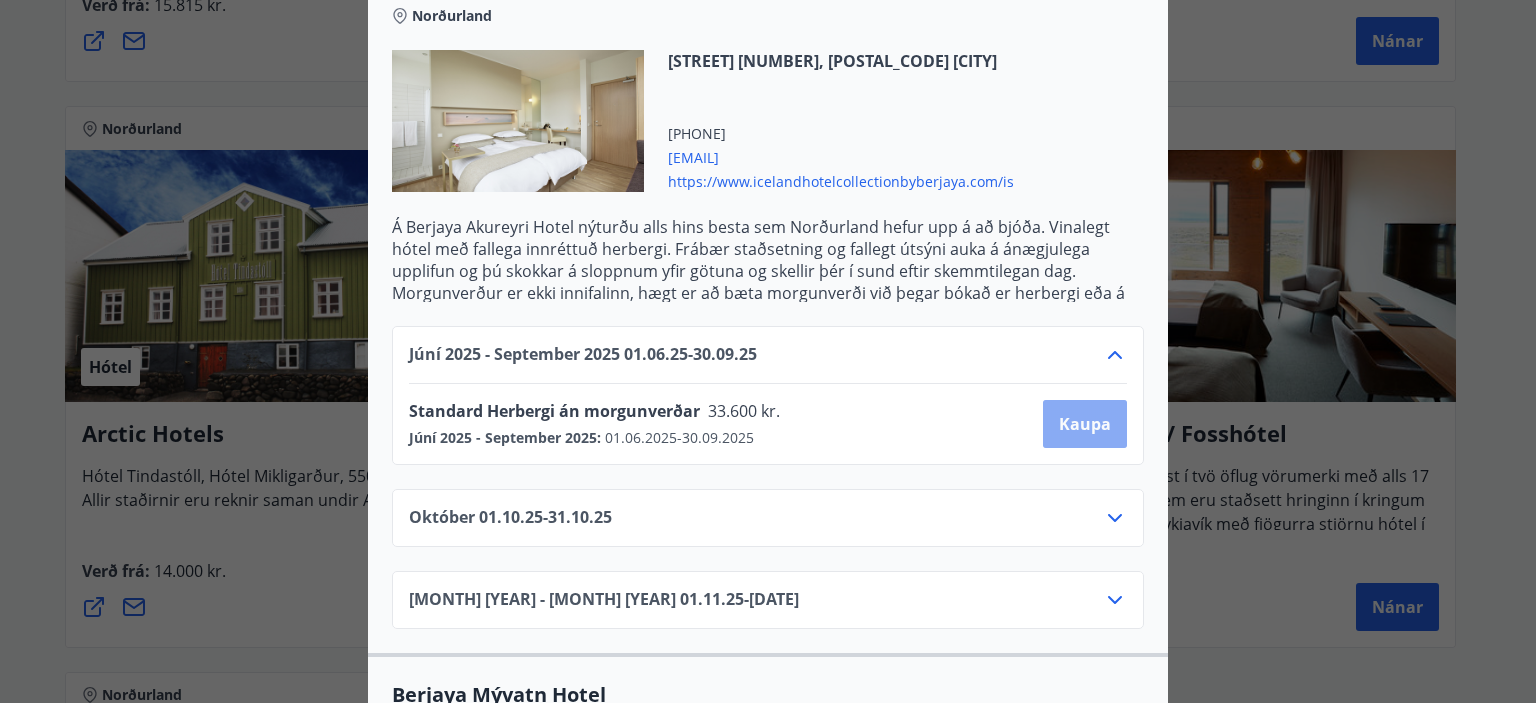 click on "Kaupa" at bounding box center [1085, 424] 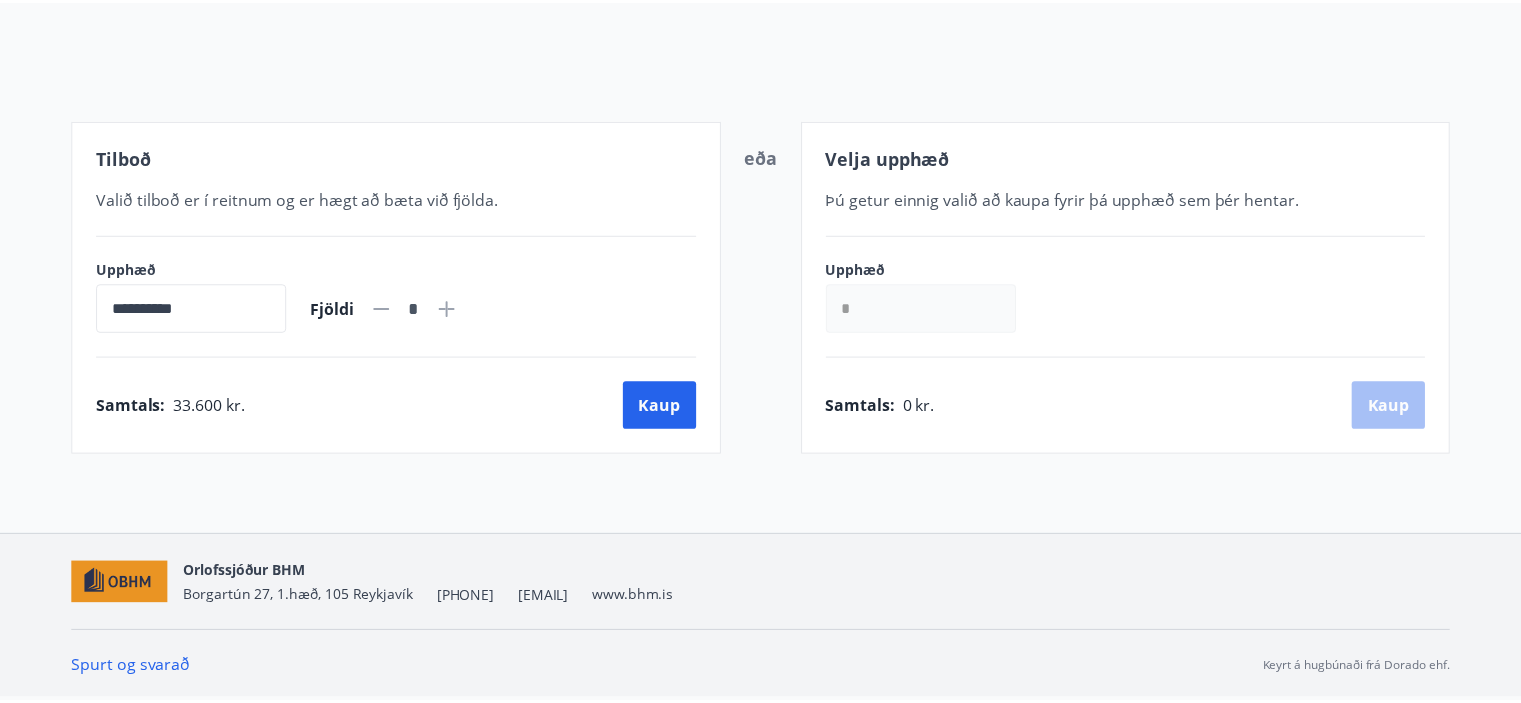 scroll, scrollTop: 196, scrollLeft: 0, axis: vertical 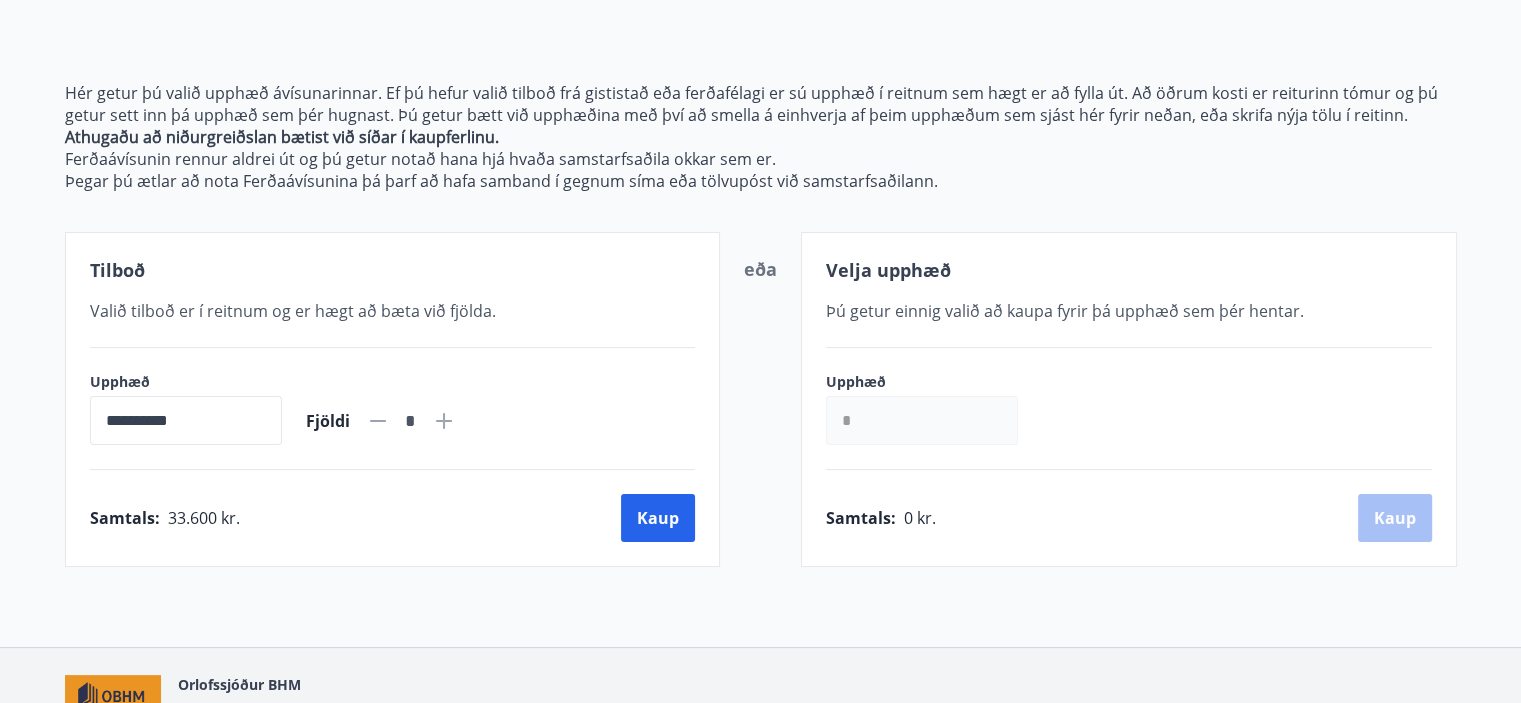 click 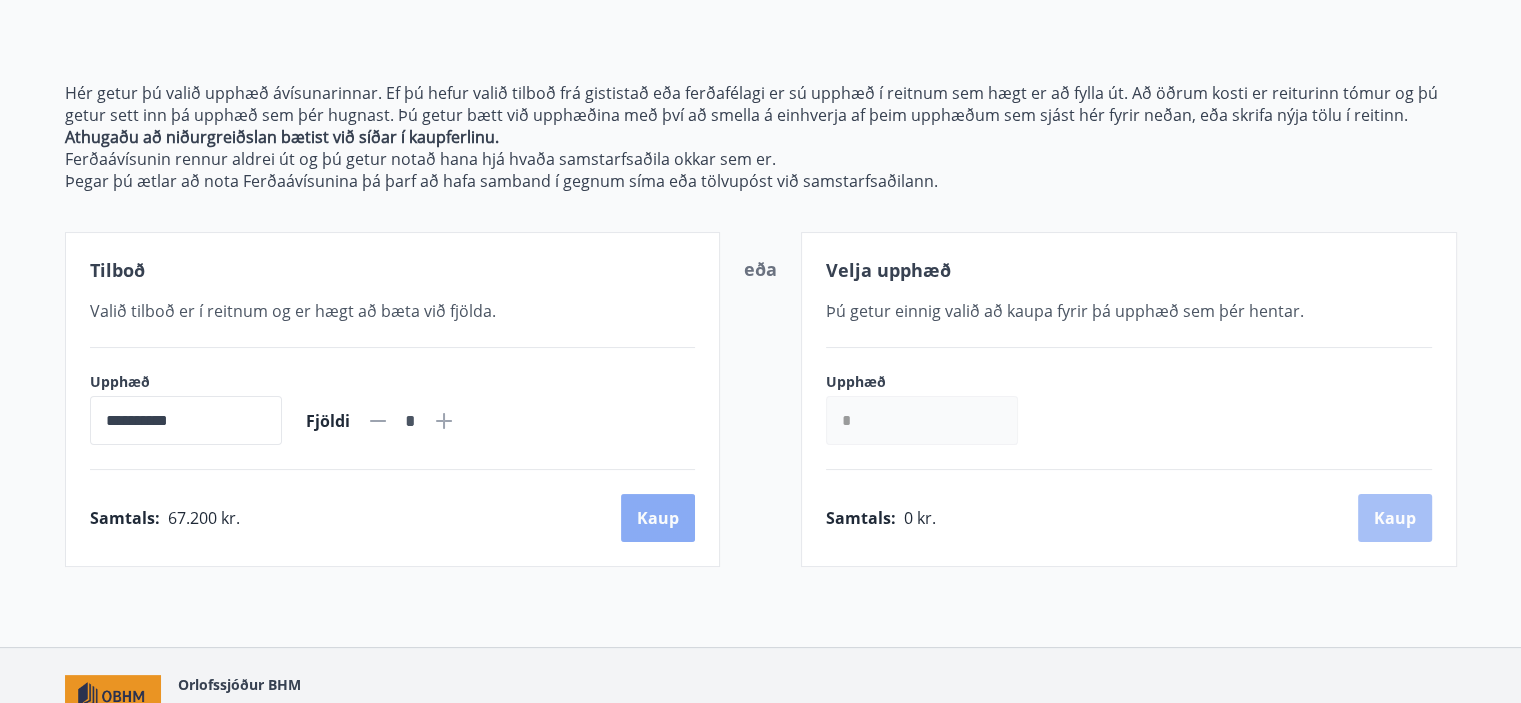 click on "Kaup" at bounding box center (658, 518) 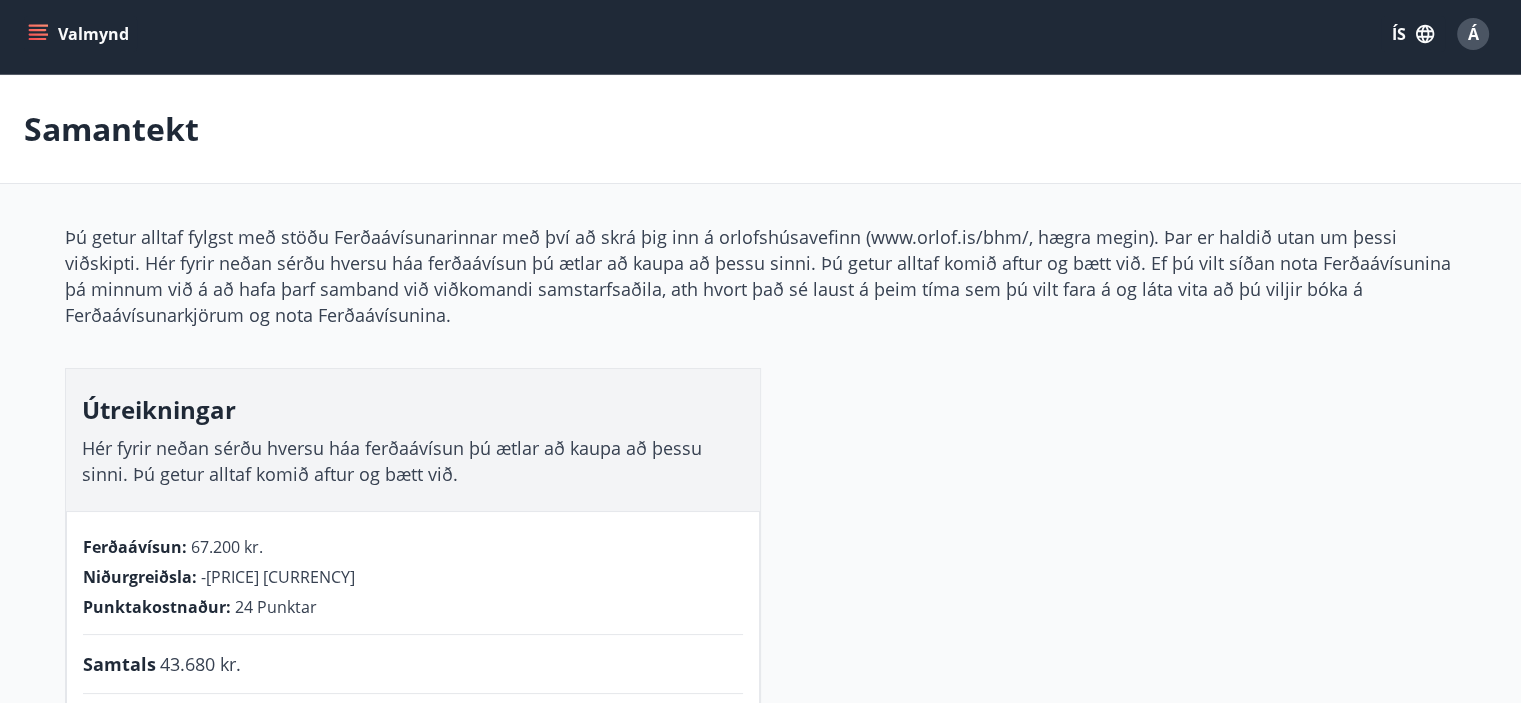 scroll, scrollTop: 0, scrollLeft: 0, axis: both 